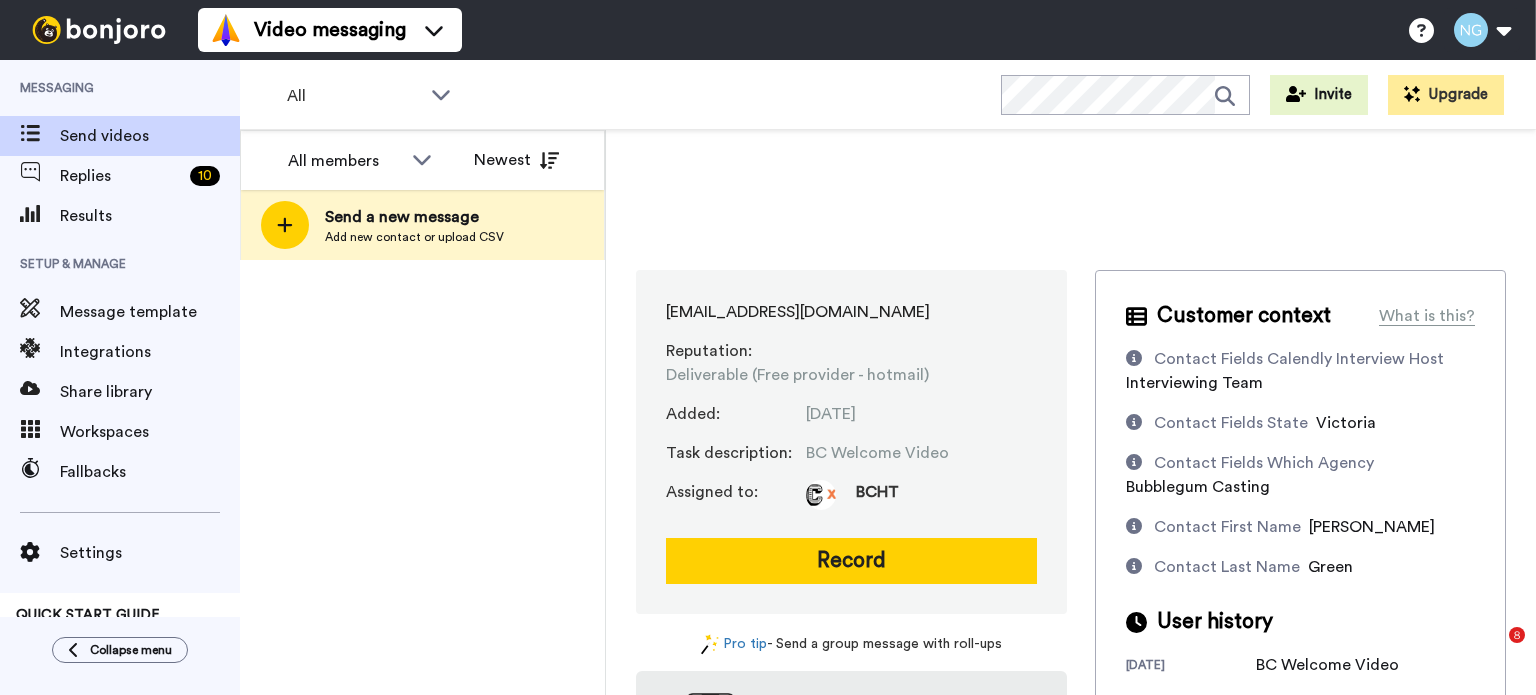 scroll, scrollTop: 0, scrollLeft: 0, axis: both 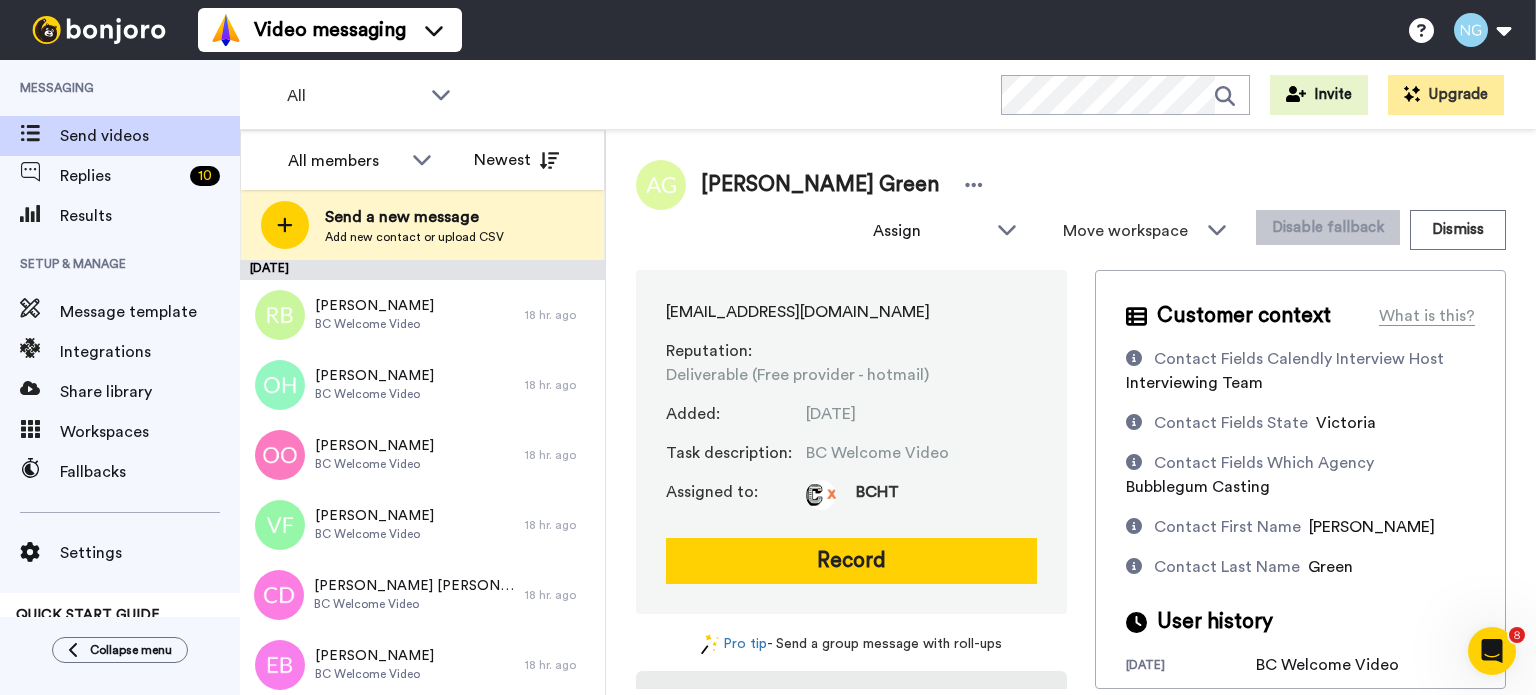 click at bounding box center [99, 30] 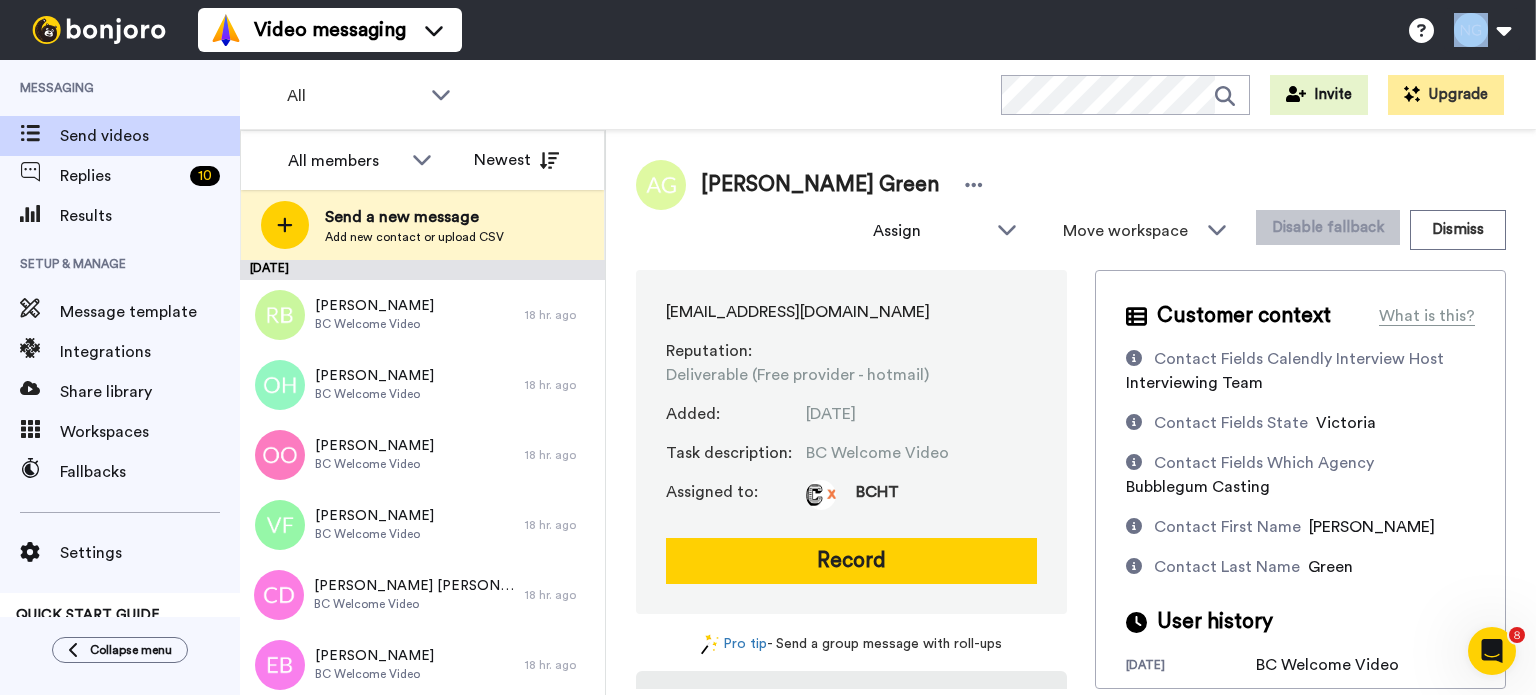 click at bounding box center (99, 30) 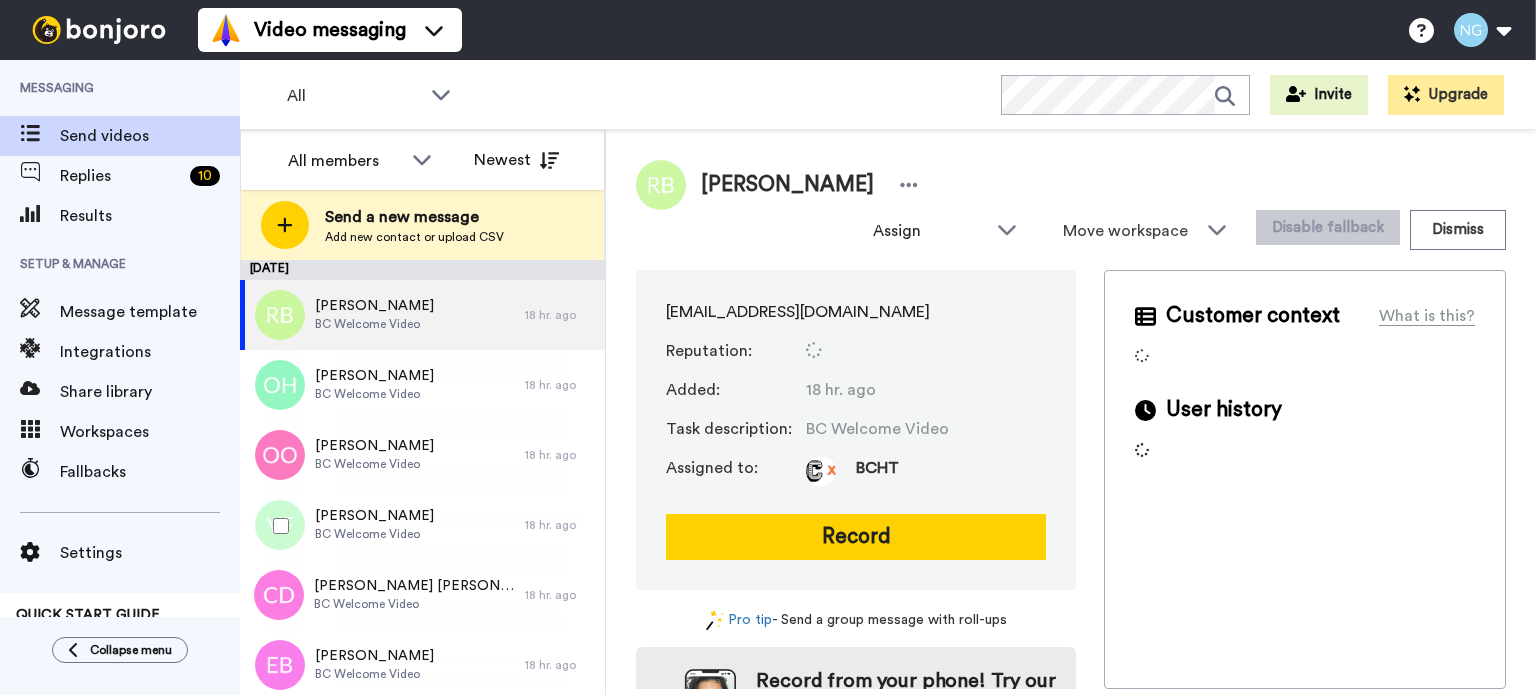 scroll, scrollTop: 0, scrollLeft: 0, axis: both 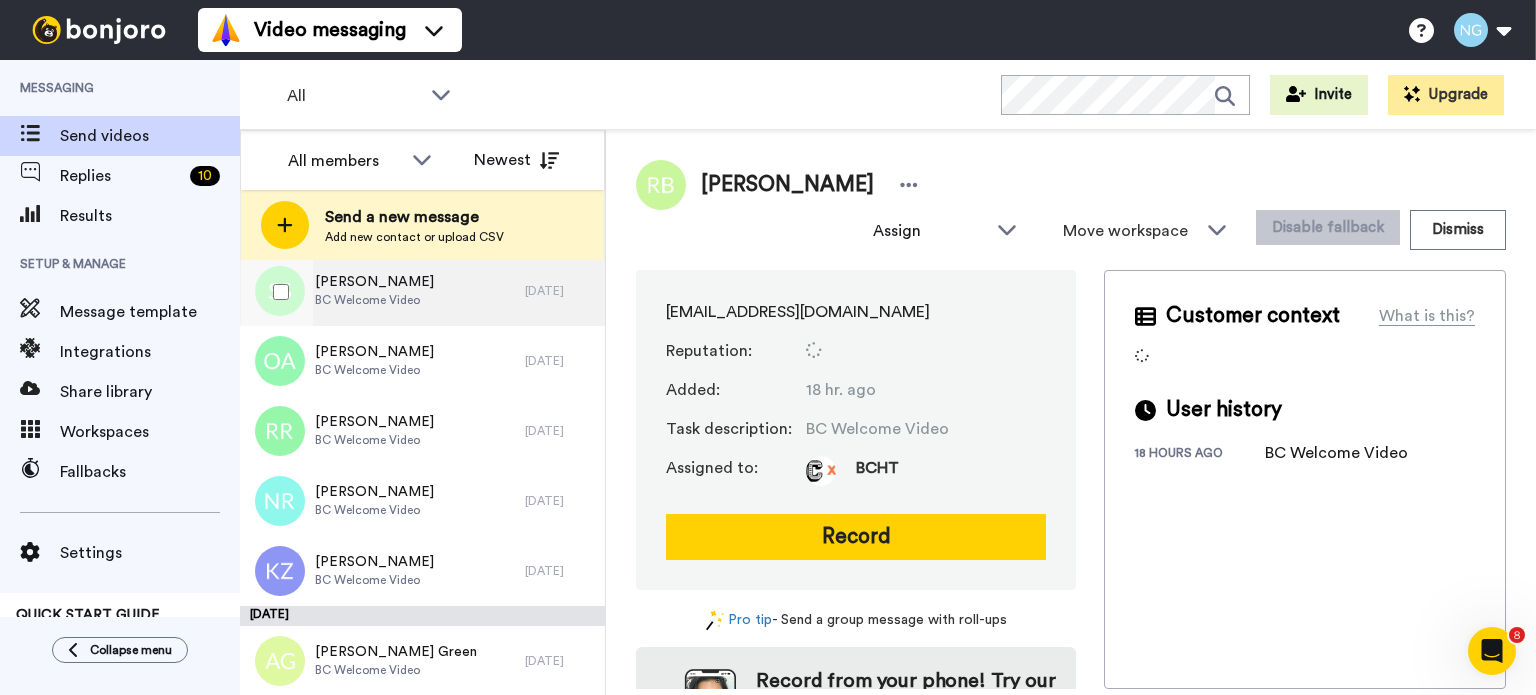 click on "[PERSON_NAME] BC Welcome Video" at bounding box center [382, 291] 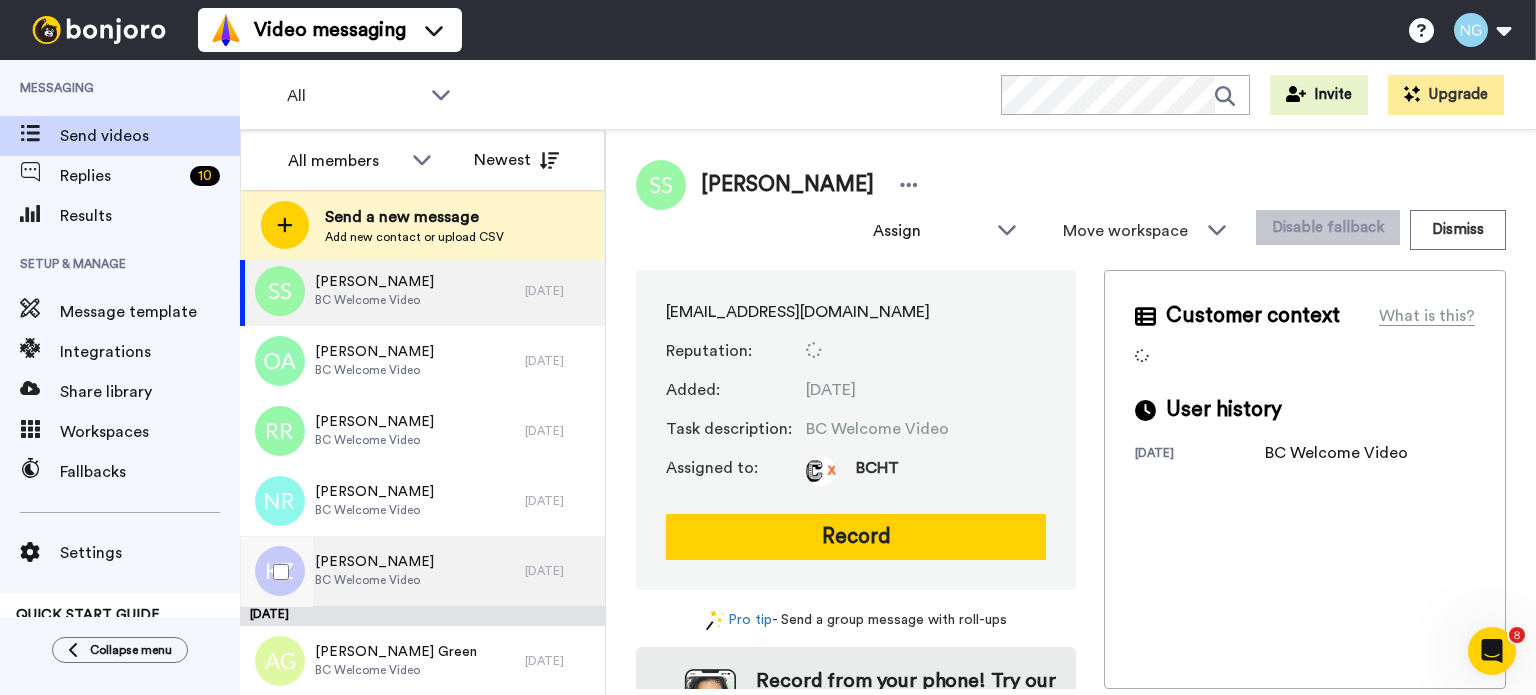 click on "[PERSON_NAME] BC Welcome Video" at bounding box center (382, 571) 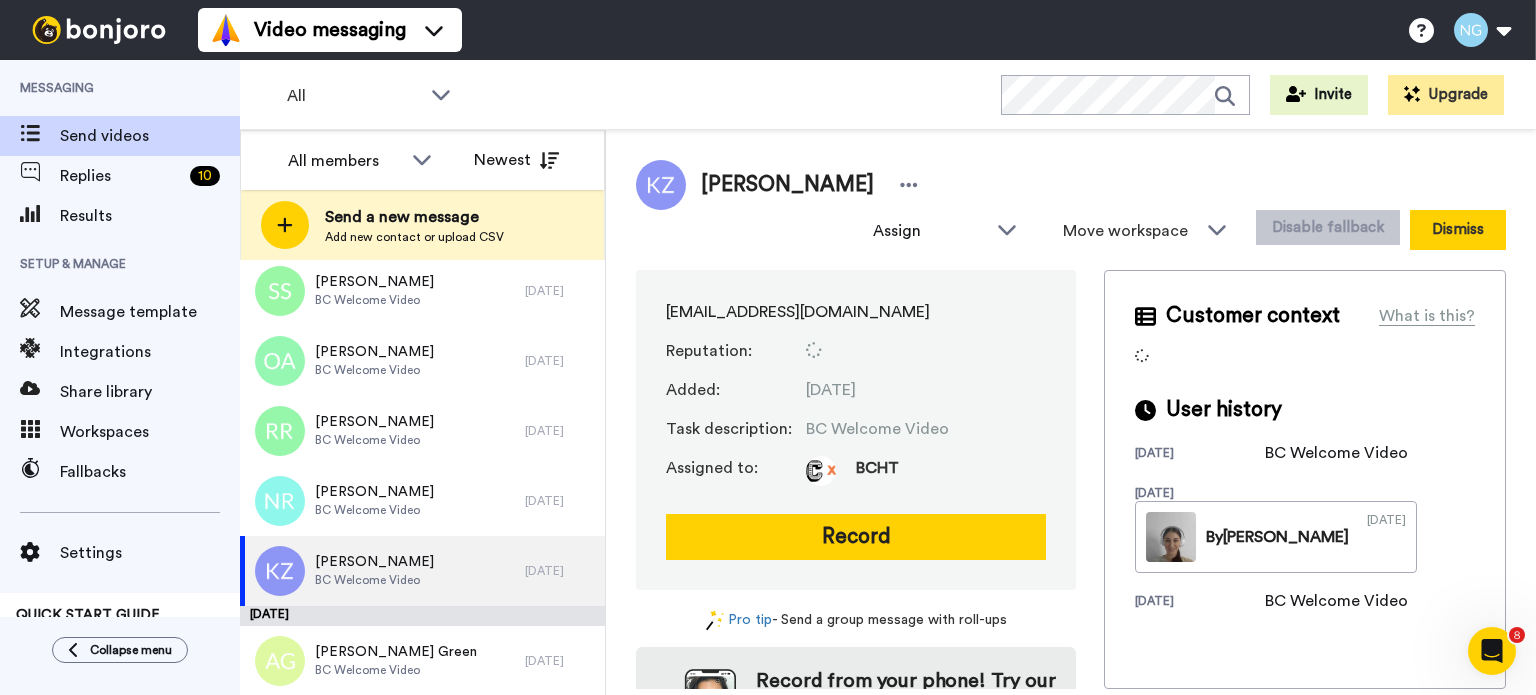 click on "Dismiss" at bounding box center [1458, 230] 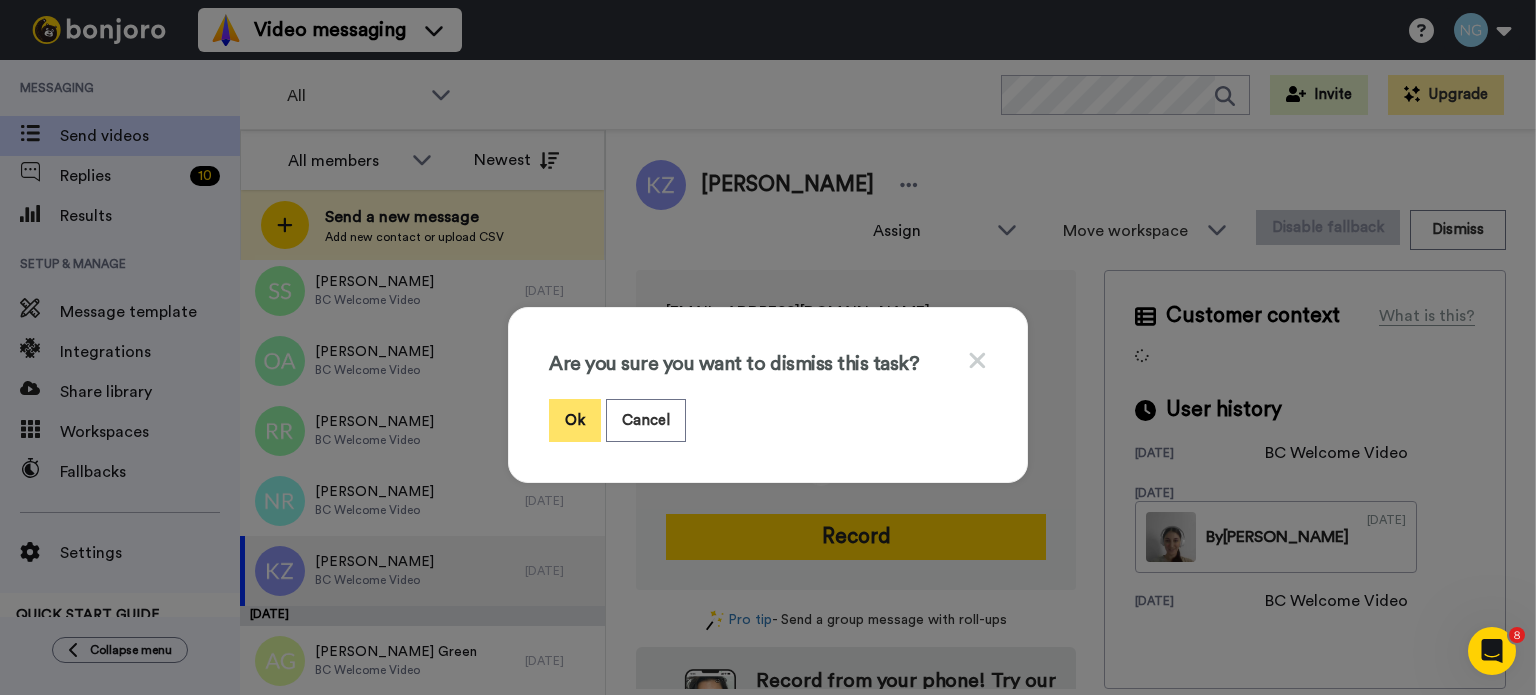 click on "Ok" at bounding box center (575, 420) 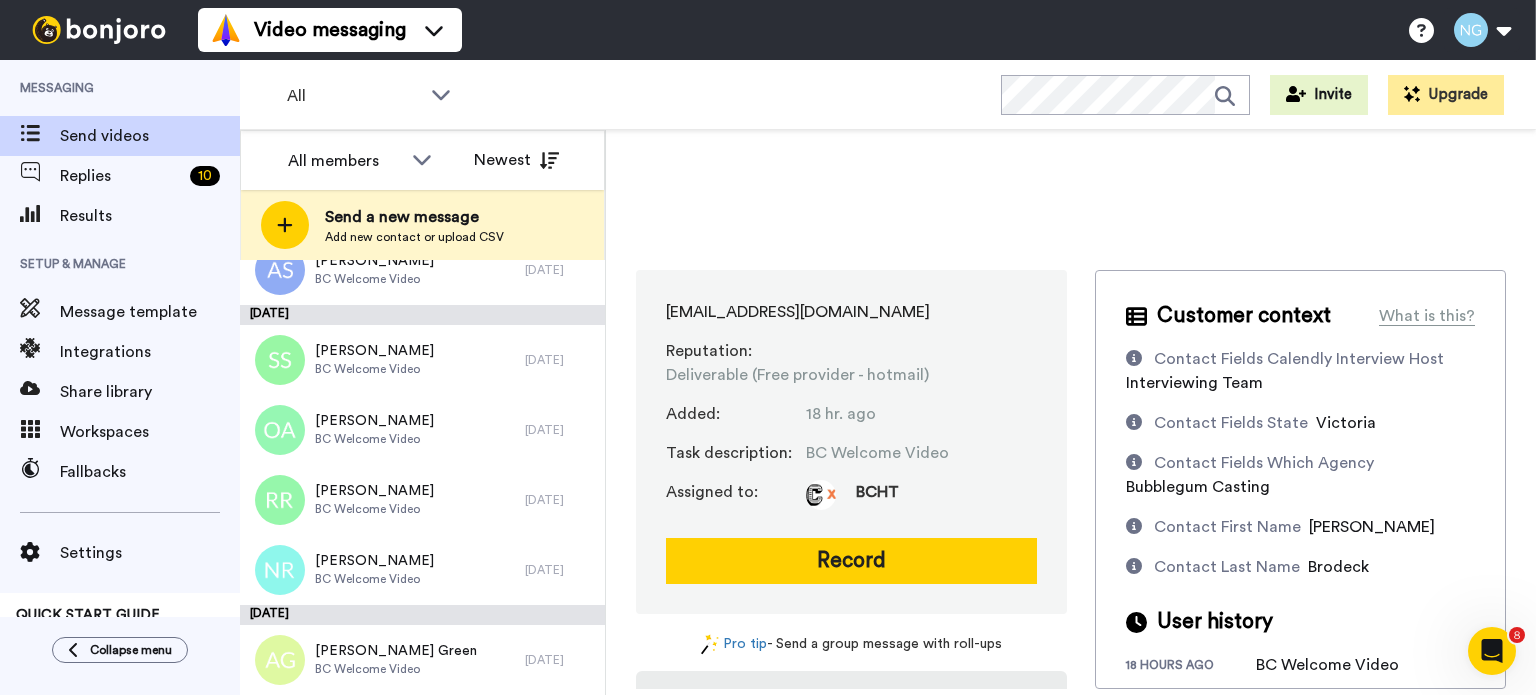 scroll, scrollTop: 675, scrollLeft: 0, axis: vertical 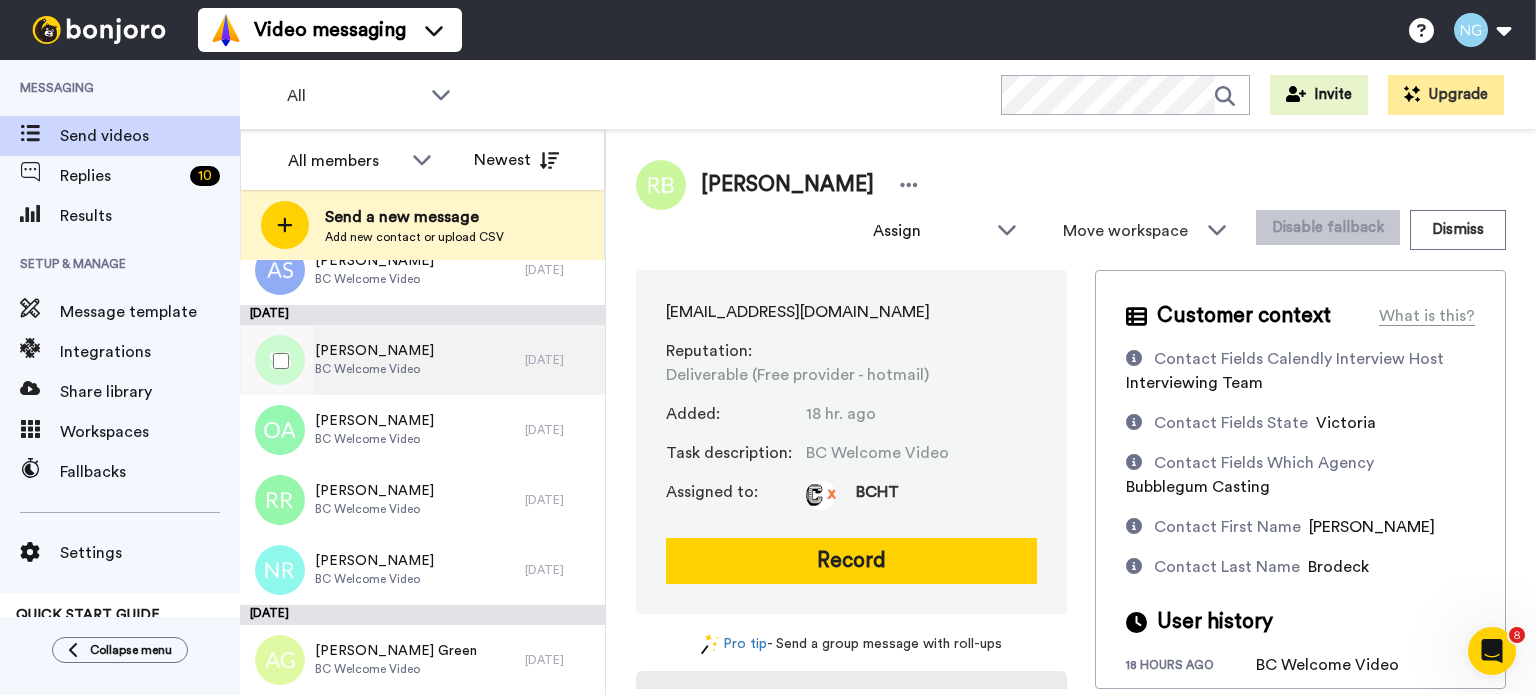 click on "[PERSON_NAME] BC Welcome Video" at bounding box center [382, 360] 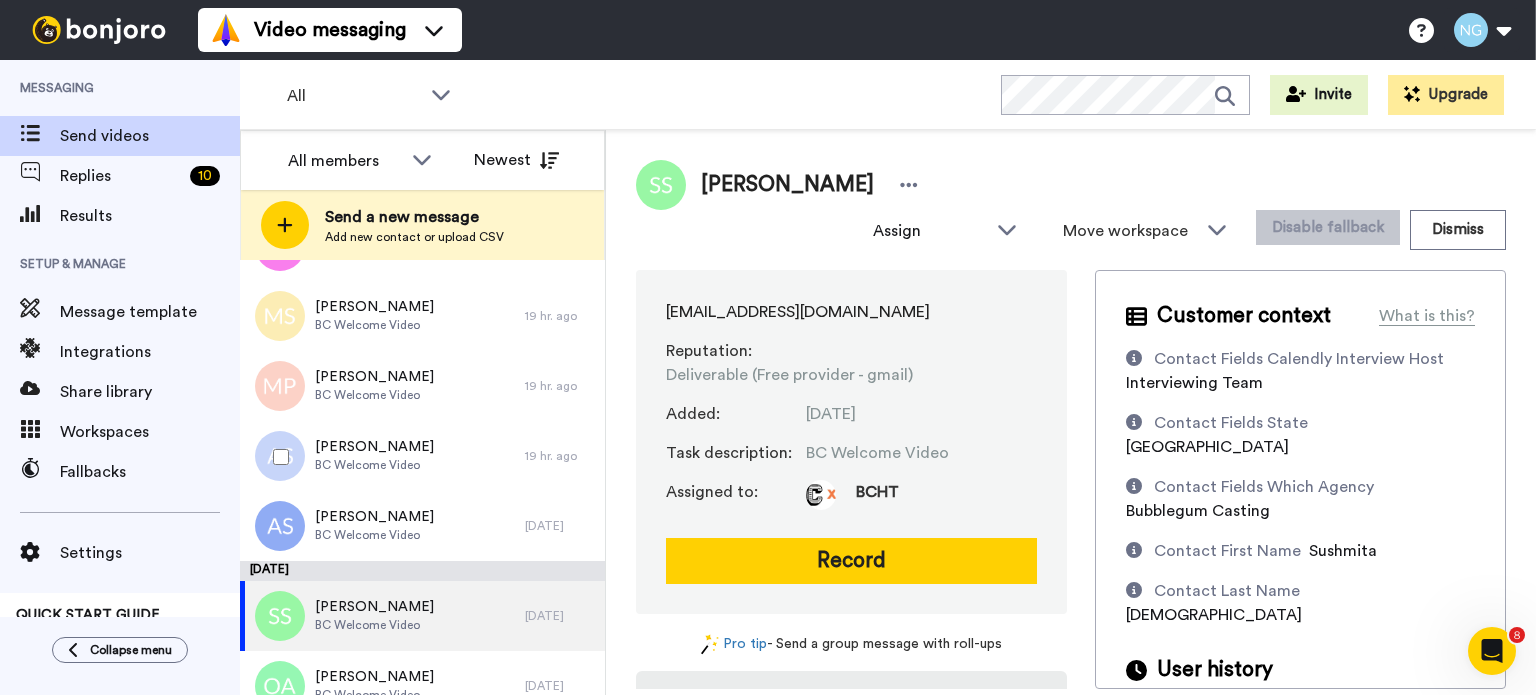 scroll, scrollTop: 403, scrollLeft: 0, axis: vertical 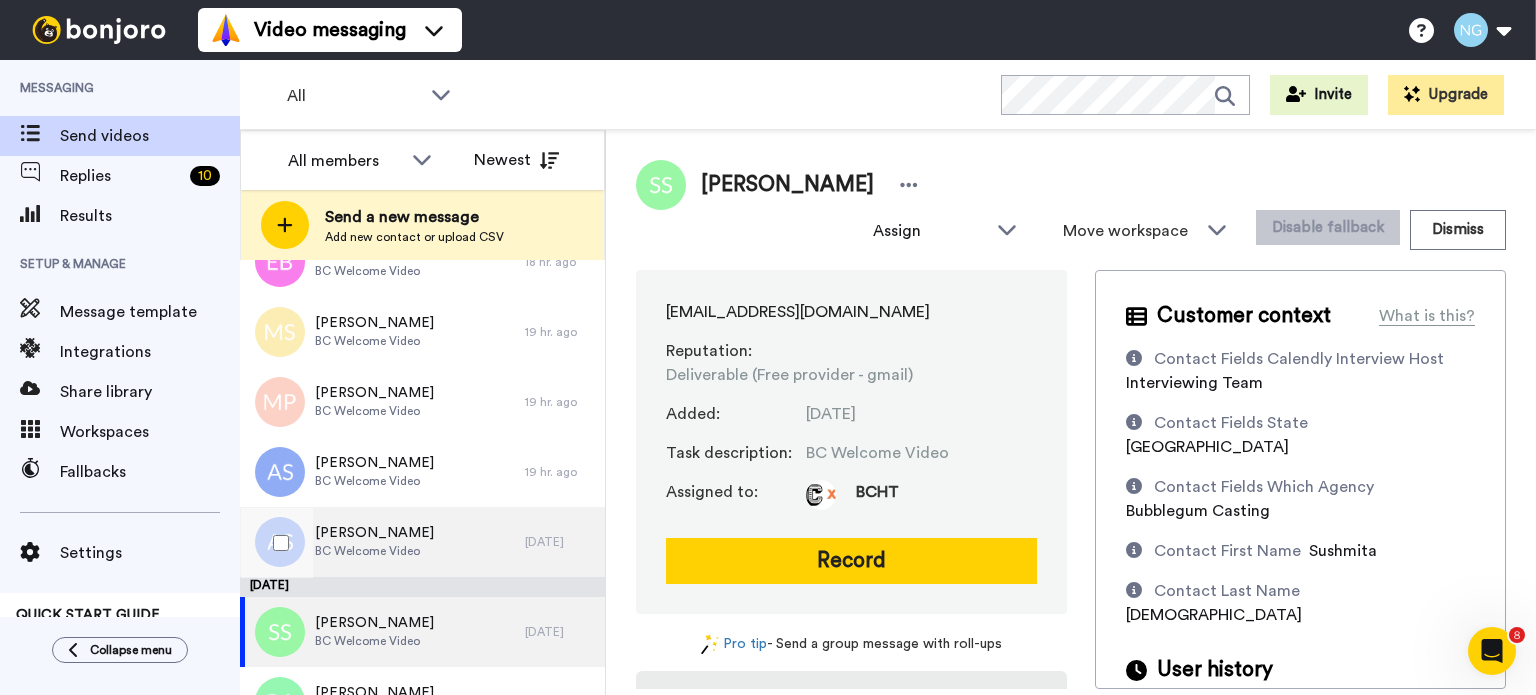 click on "[PERSON_NAME] BC Welcome Video" at bounding box center [382, 542] 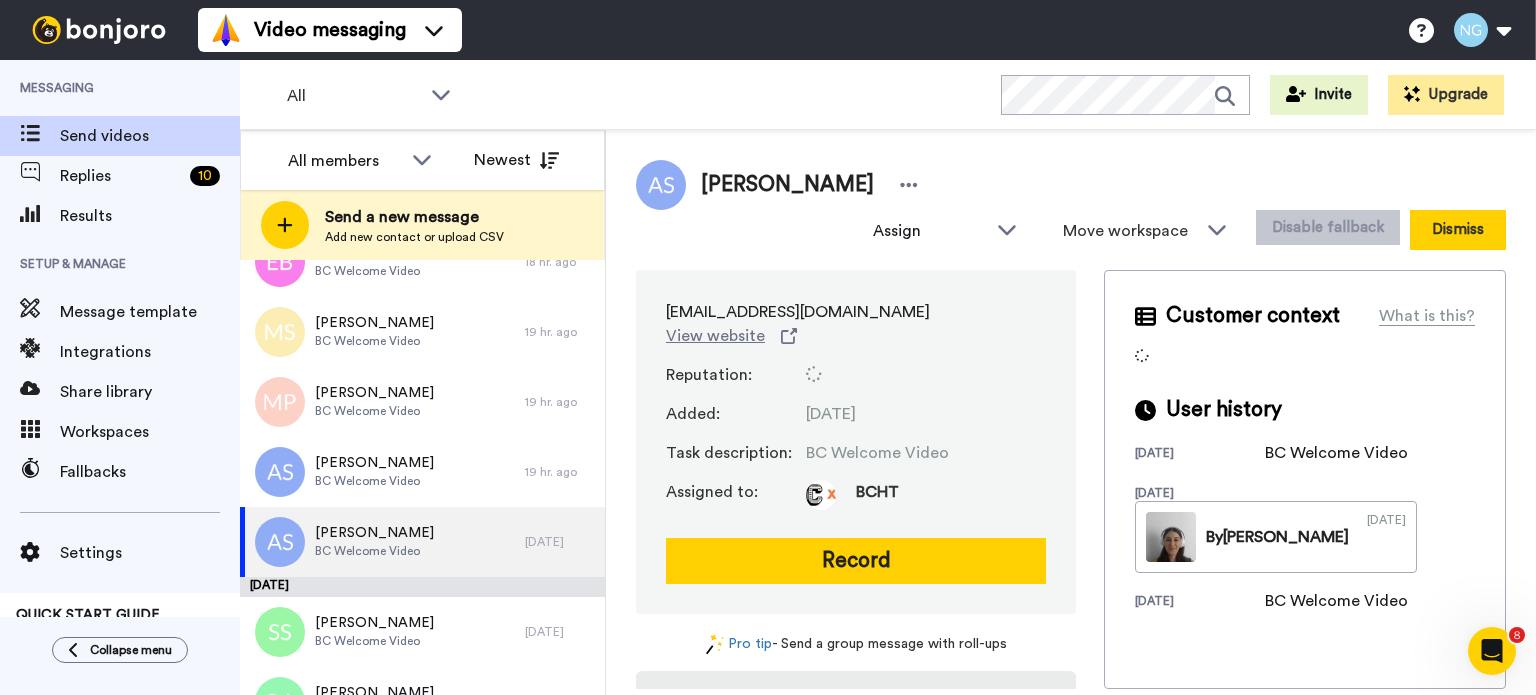click on "Dismiss" at bounding box center (1458, 230) 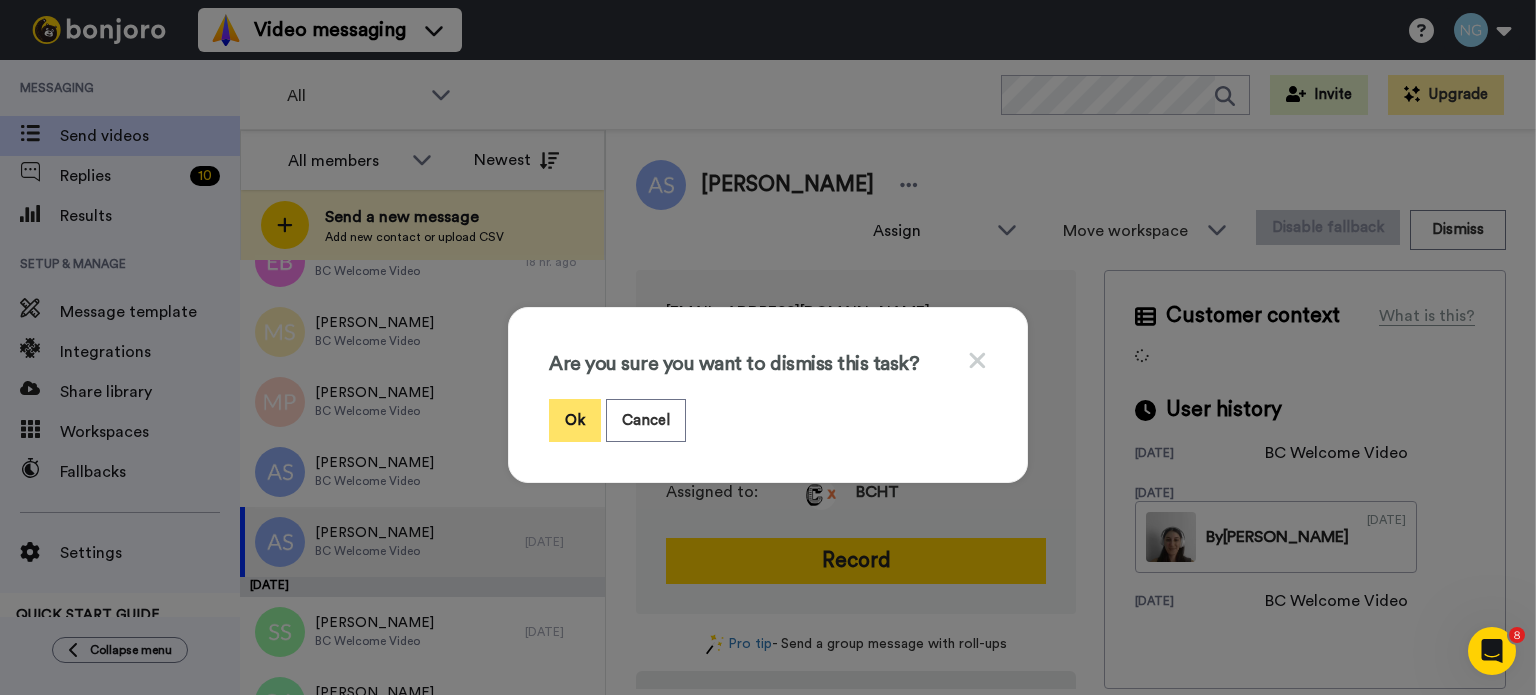 click on "Ok" at bounding box center (575, 420) 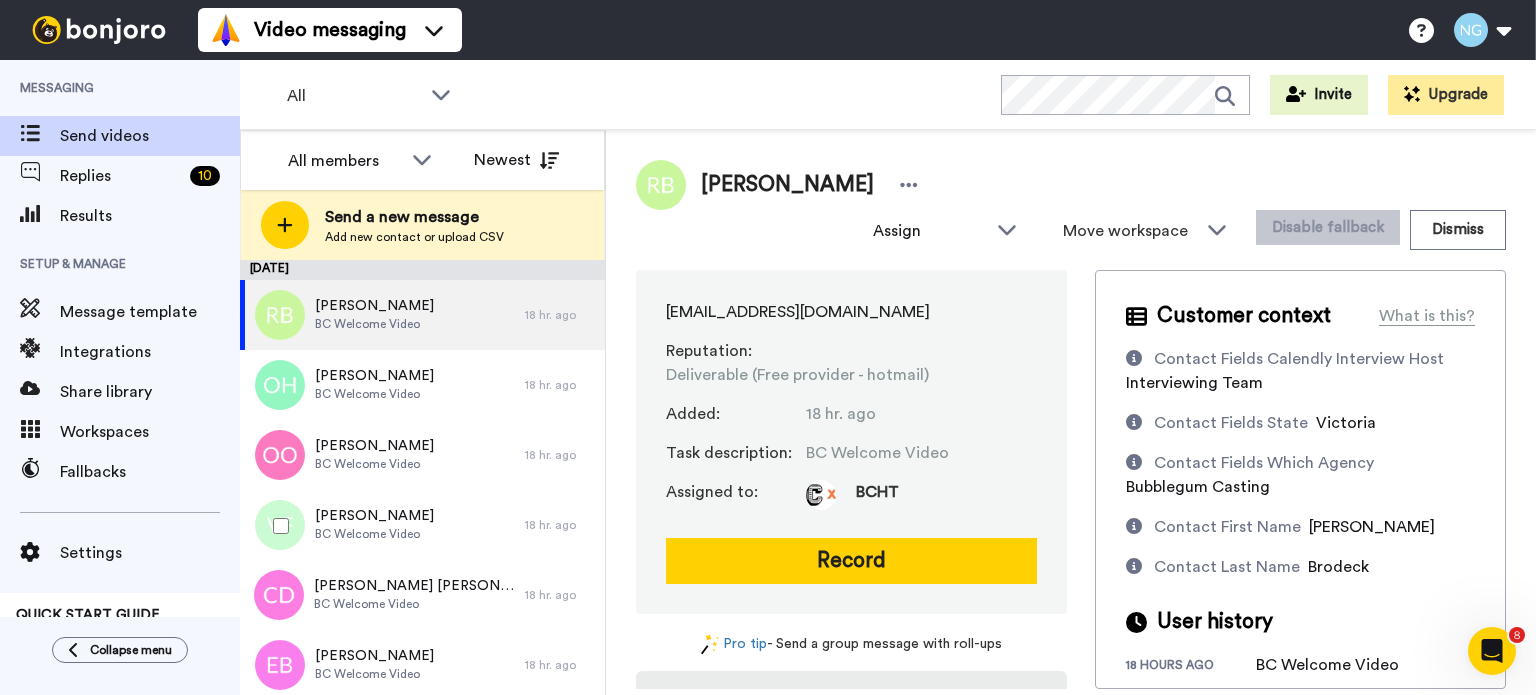 scroll, scrollTop: 604, scrollLeft: 0, axis: vertical 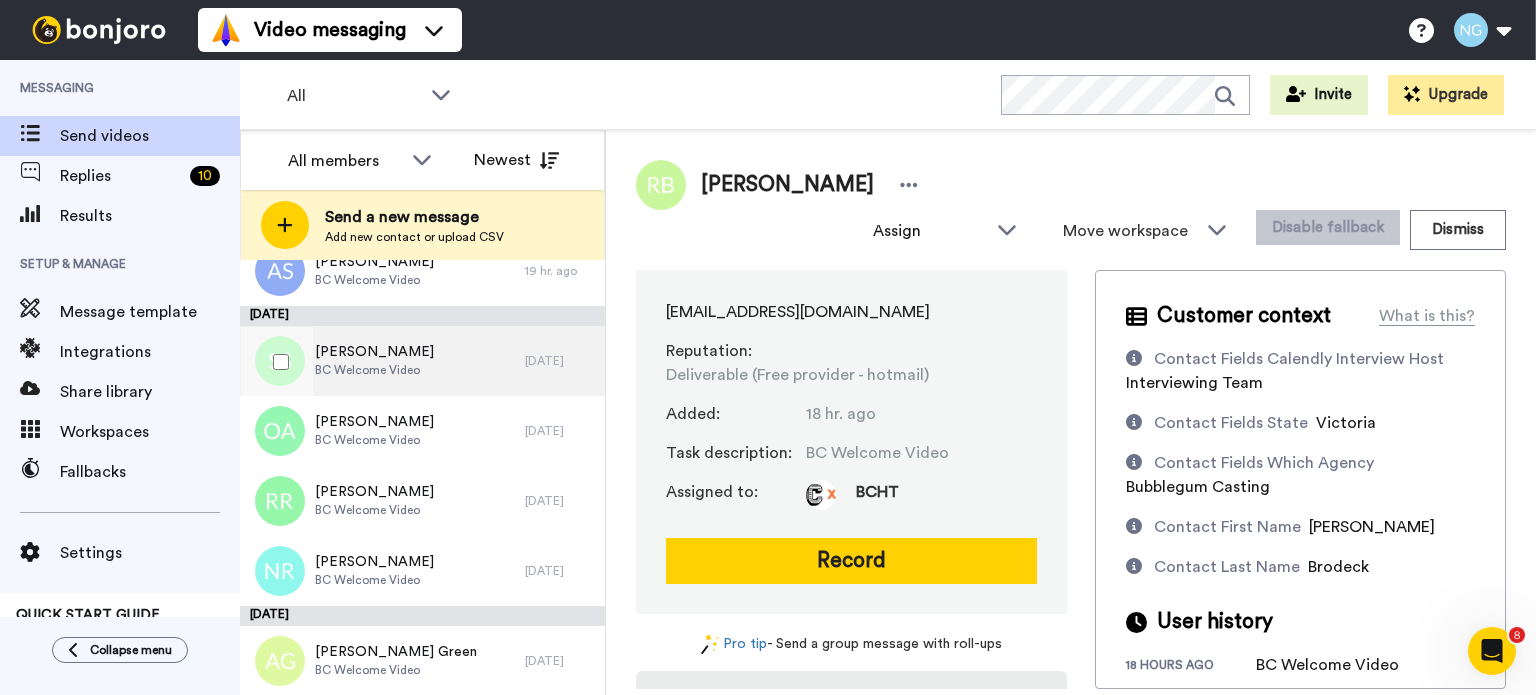 click on "[PERSON_NAME] BC Welcome Video" at bounding box center [382, 361] 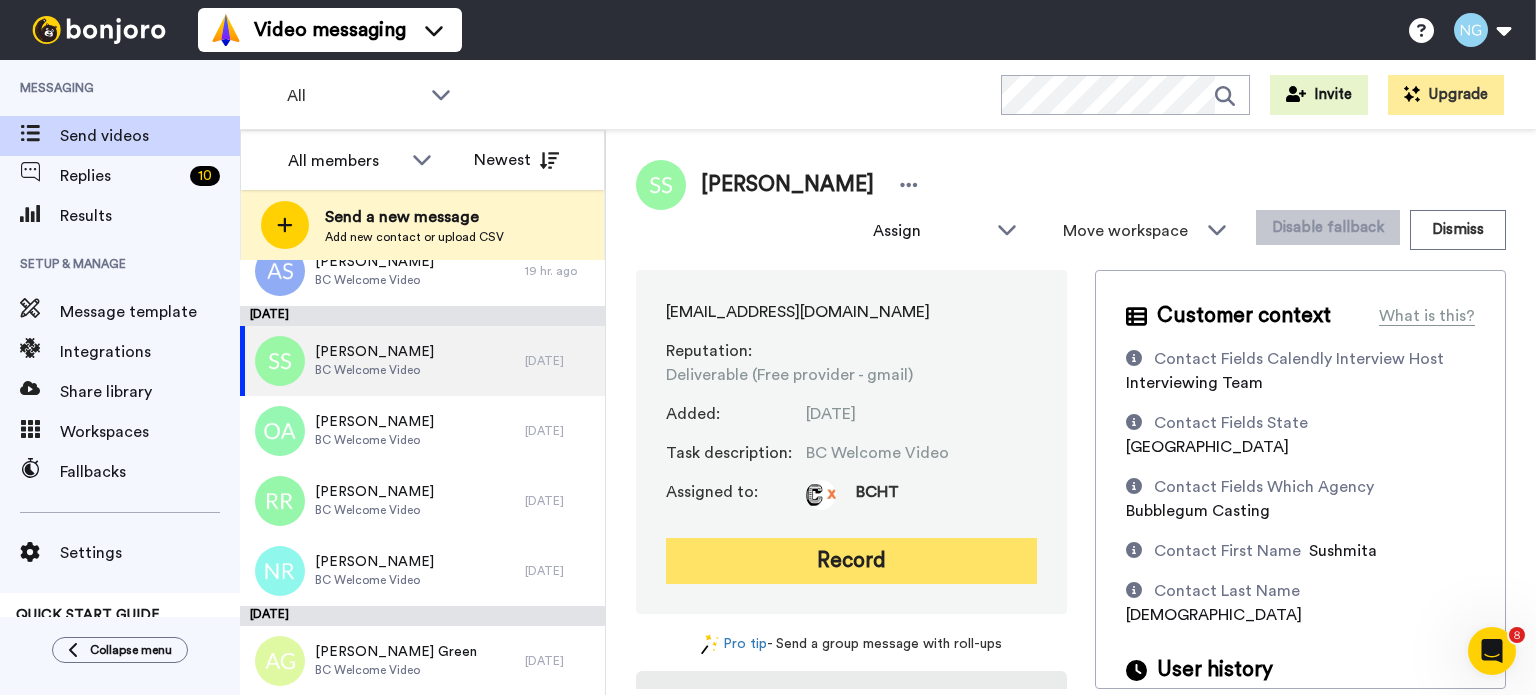 click on "Record" at bounding box center [851, 561] 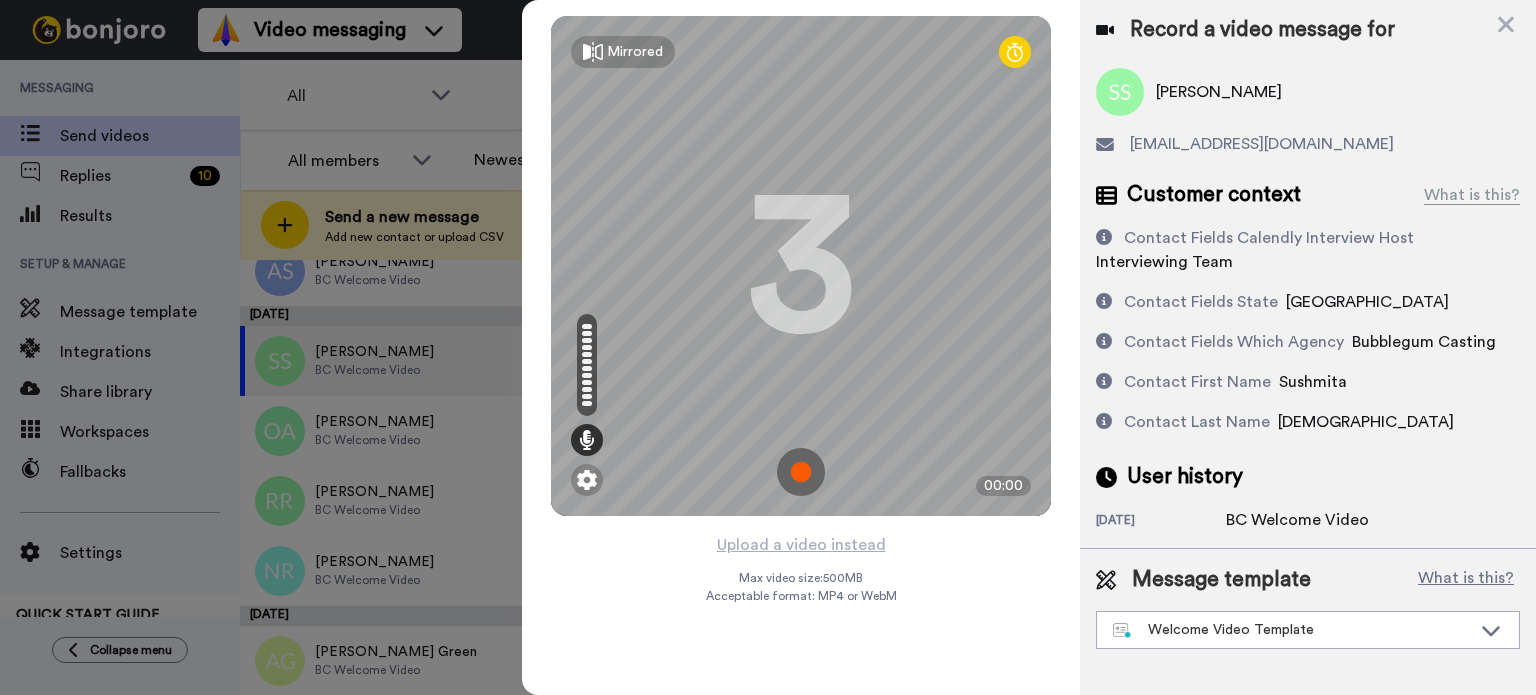 click at bounding box center [801, 472] 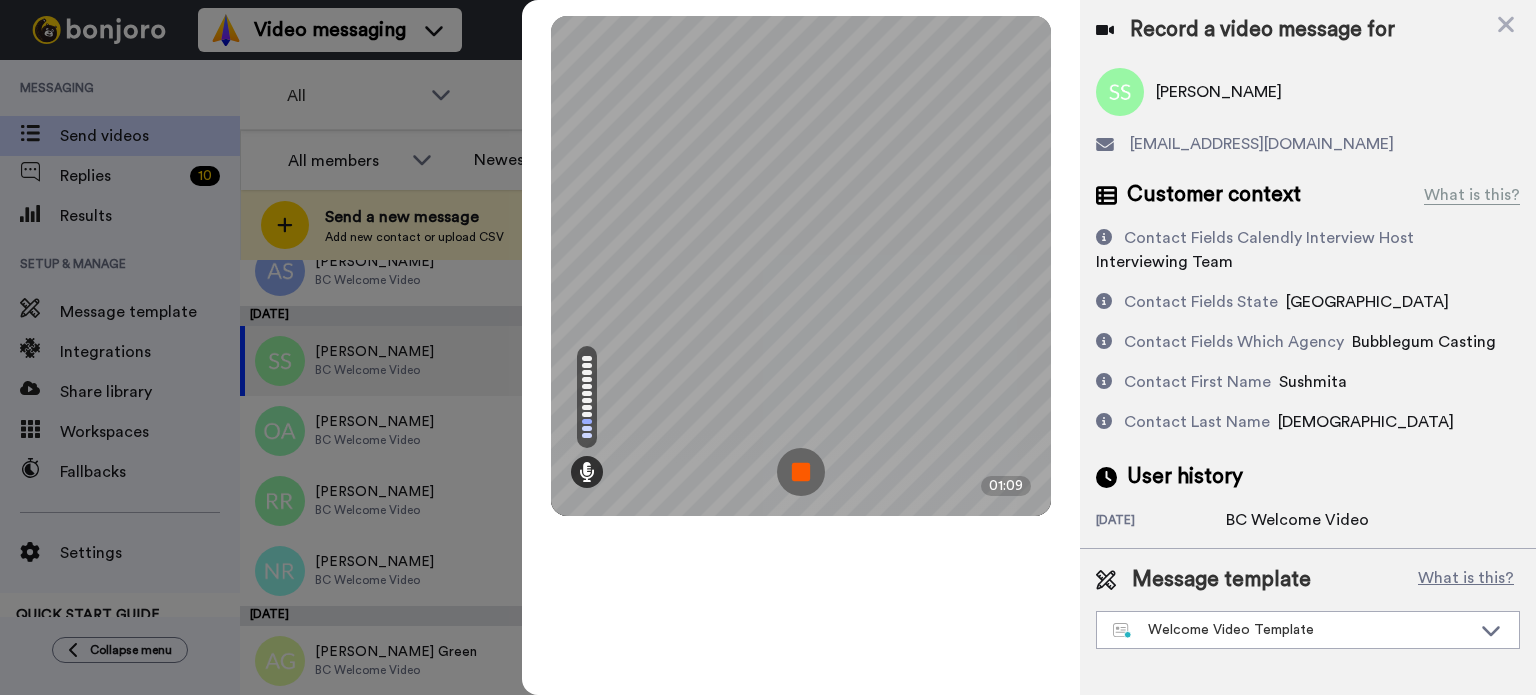 click at bounding box center (801, 472) 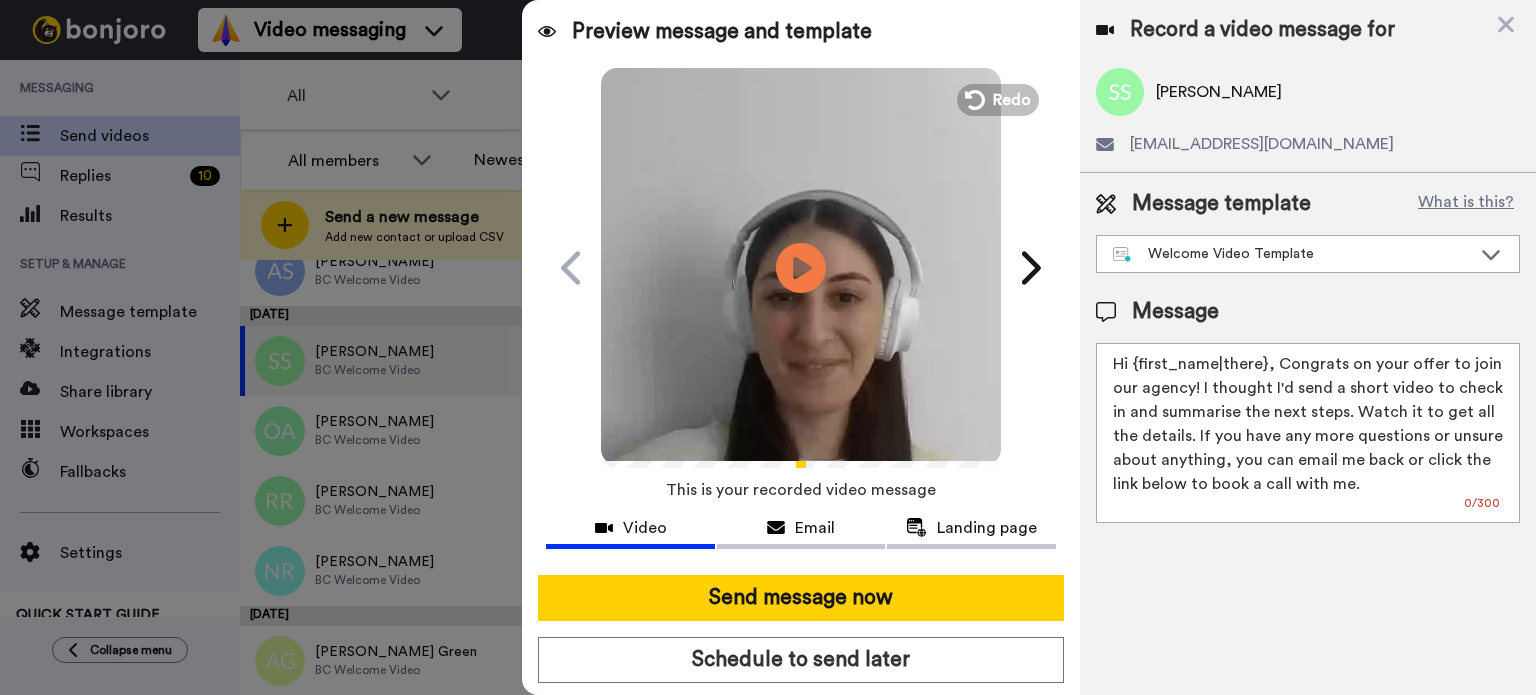 click at bounding box center (801, 265) 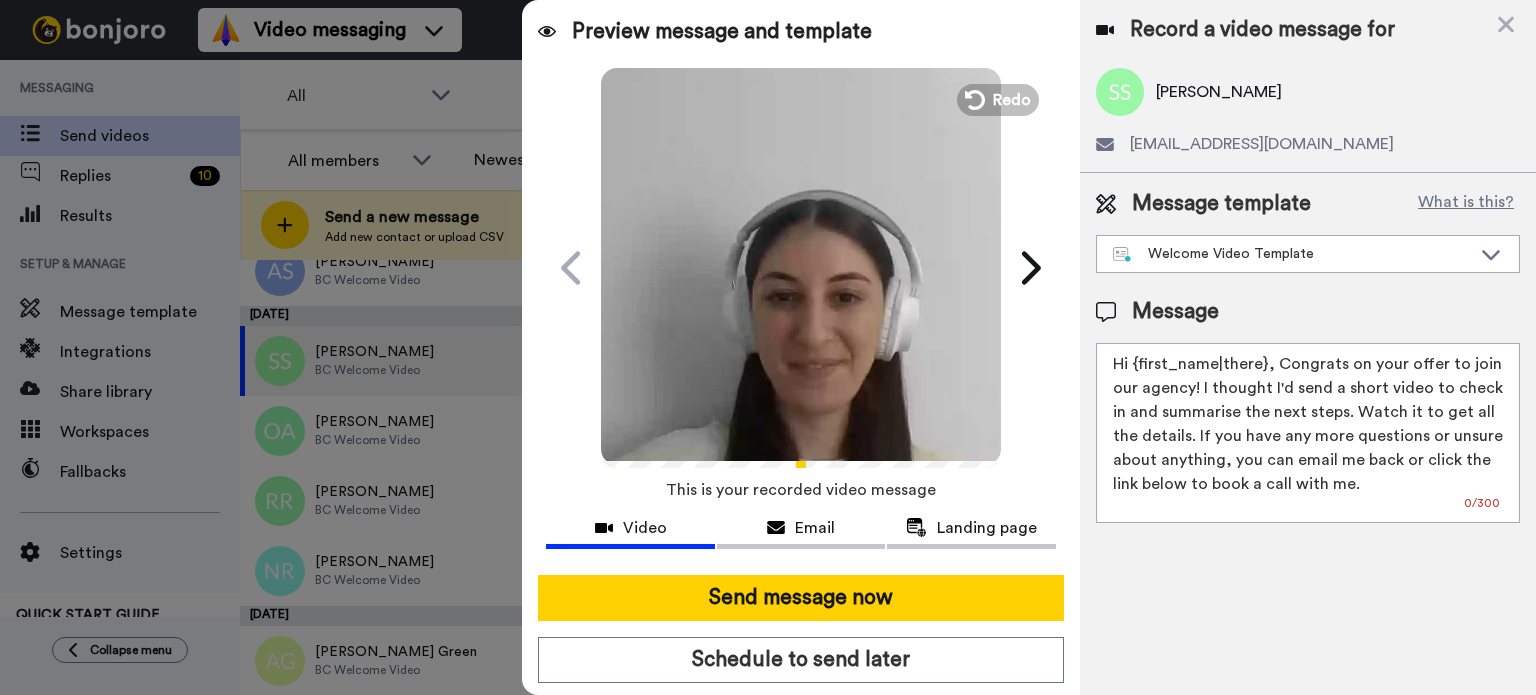 click at bounding box center [801, 265] 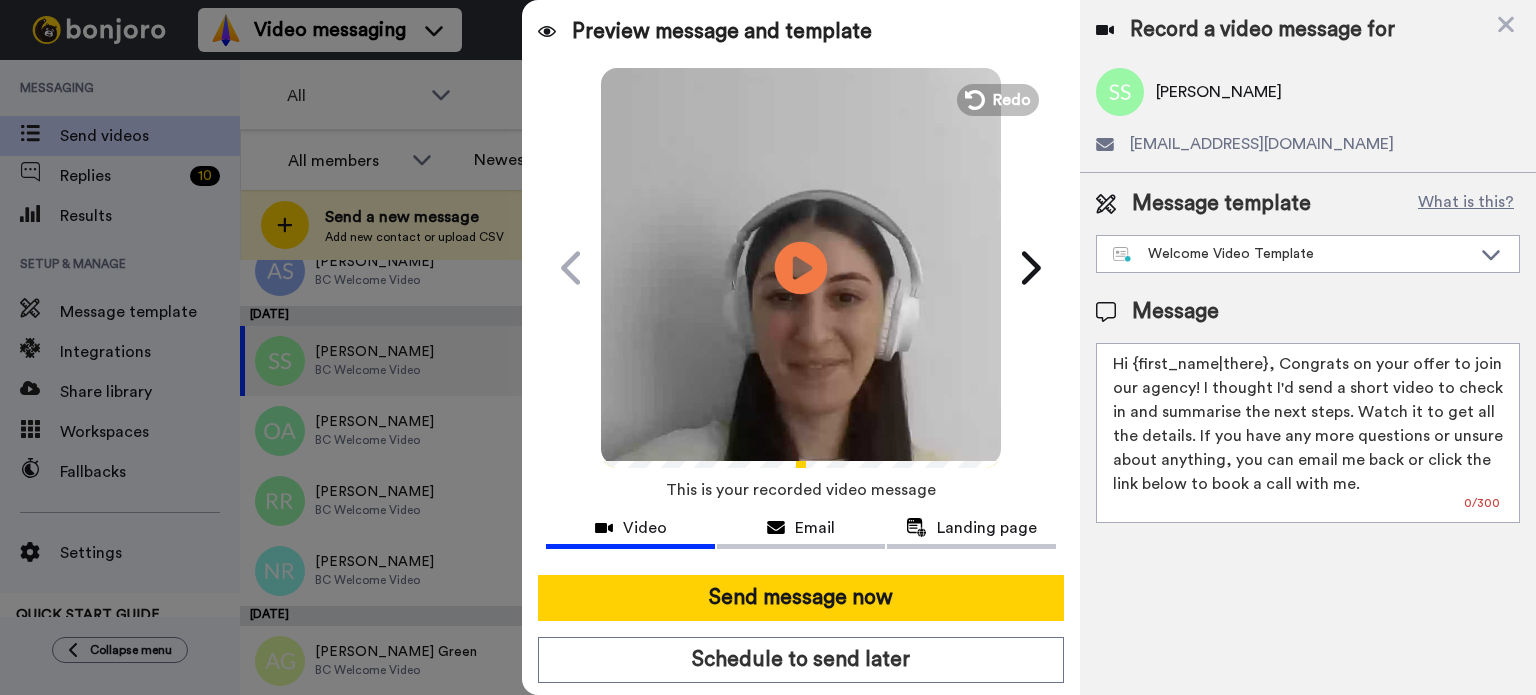 click on "Play/Pause" 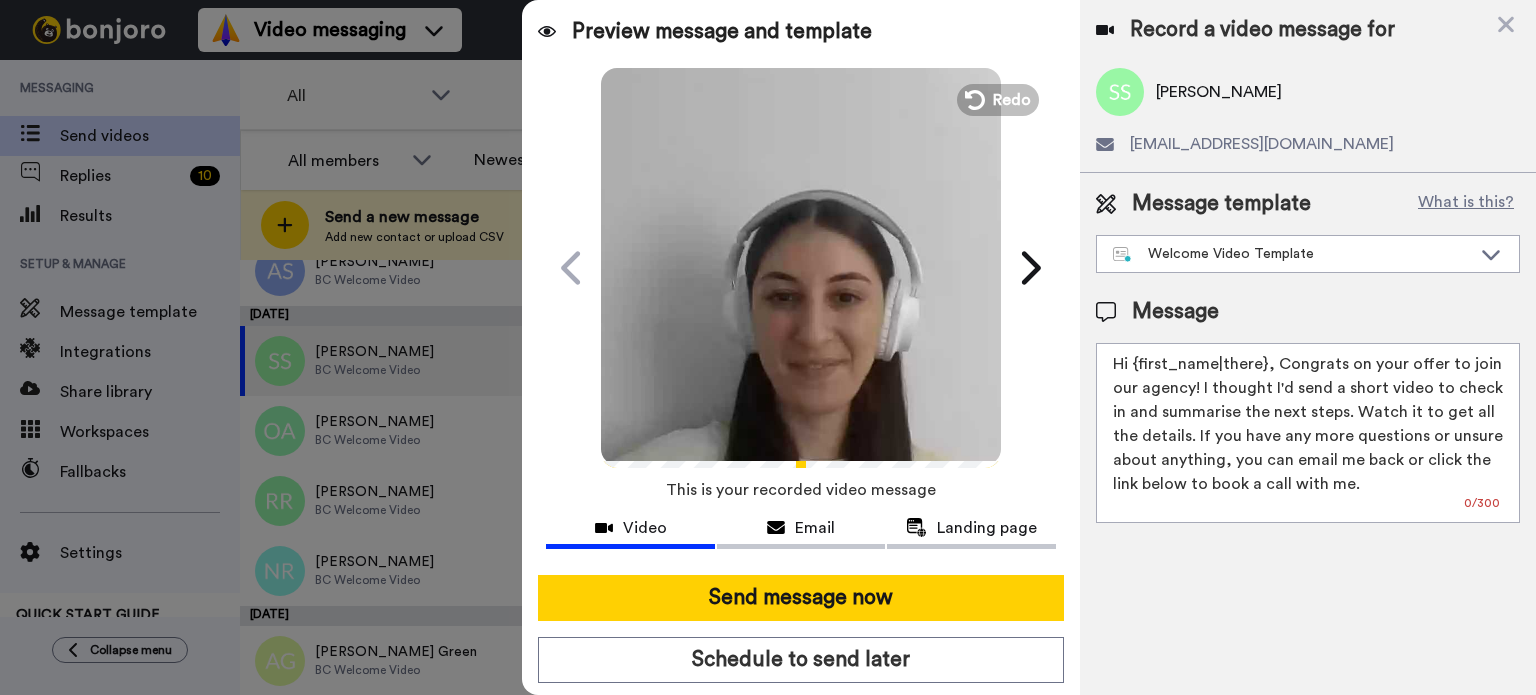 click on "[PERSON_NAME]" at bounding box center (1219, 92) 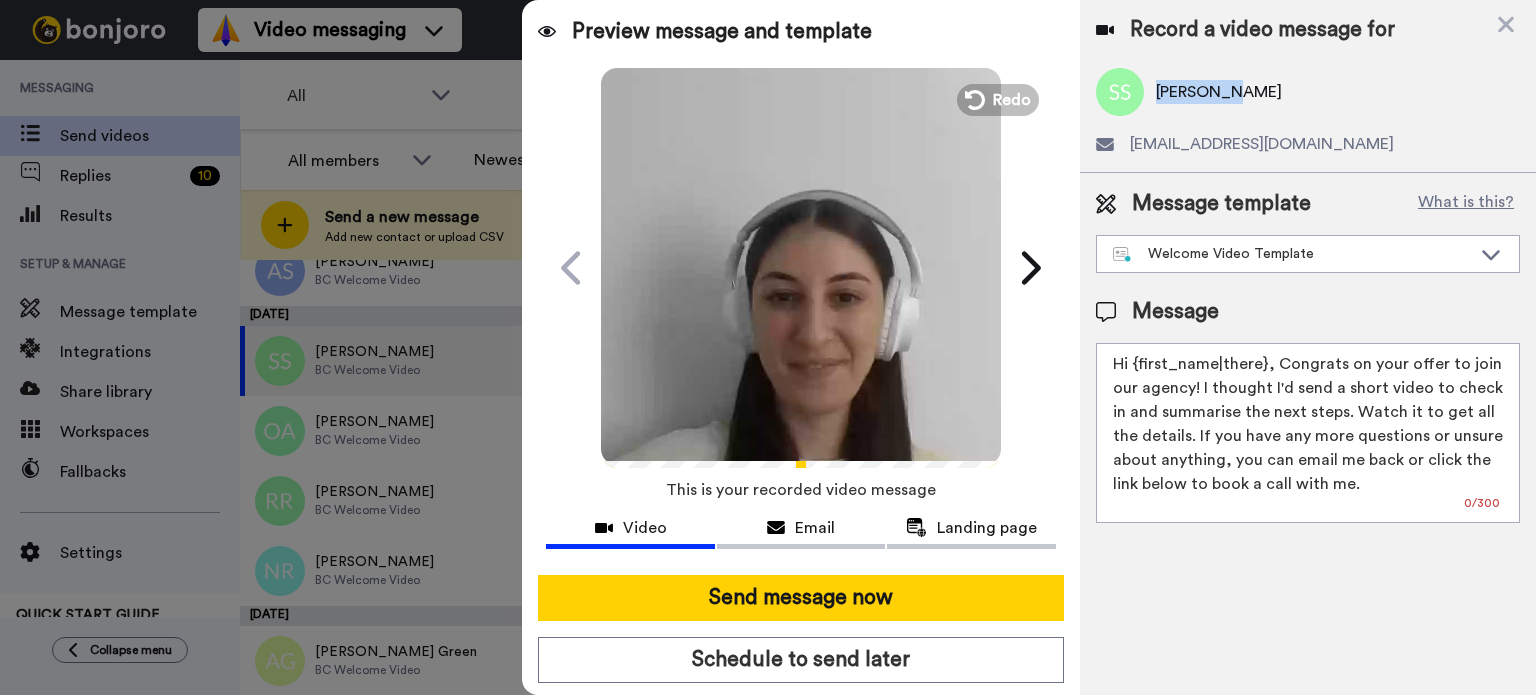 click on "[PERSON_NAME]" at bounding box center [1219, 92] 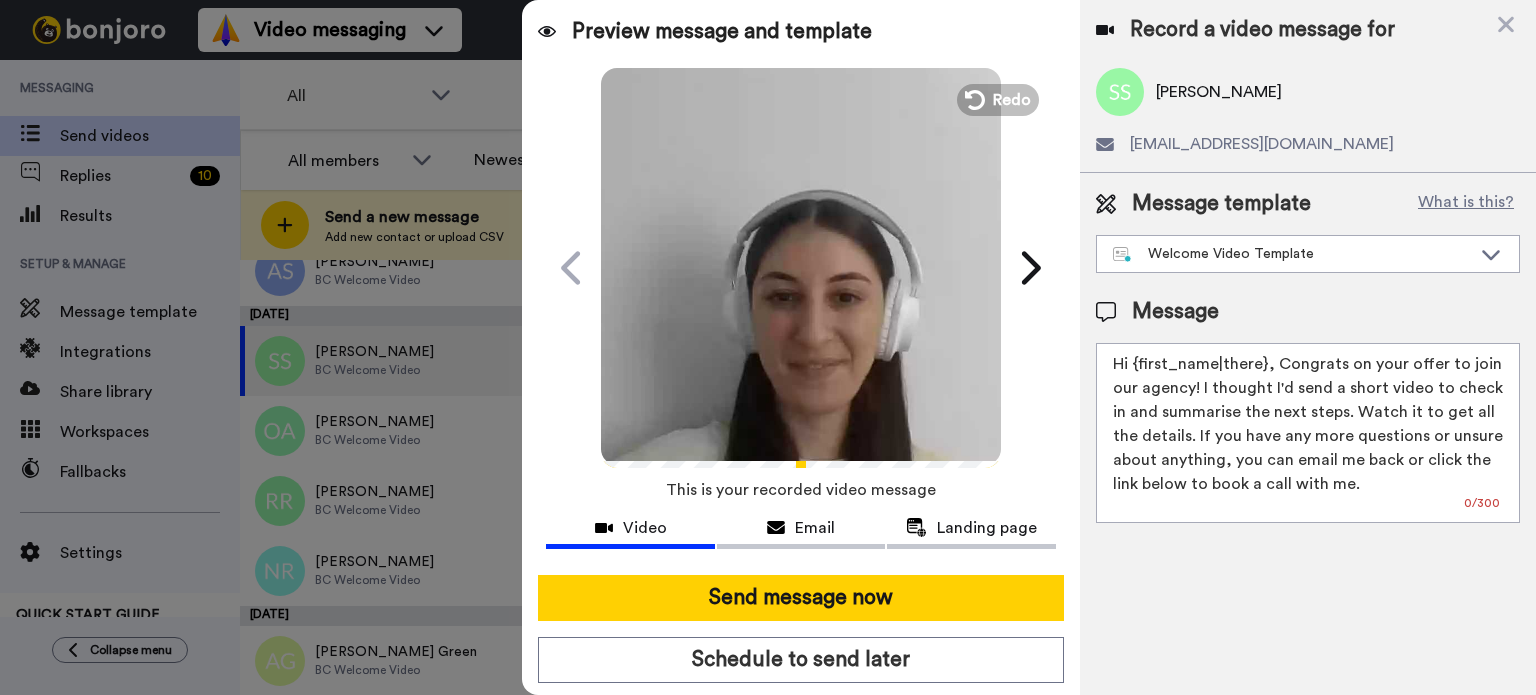 drag, startPoint x: 1139, startPoint y: 365, endPoint x: 1264, endPoint y: 368, distance: 125.035995 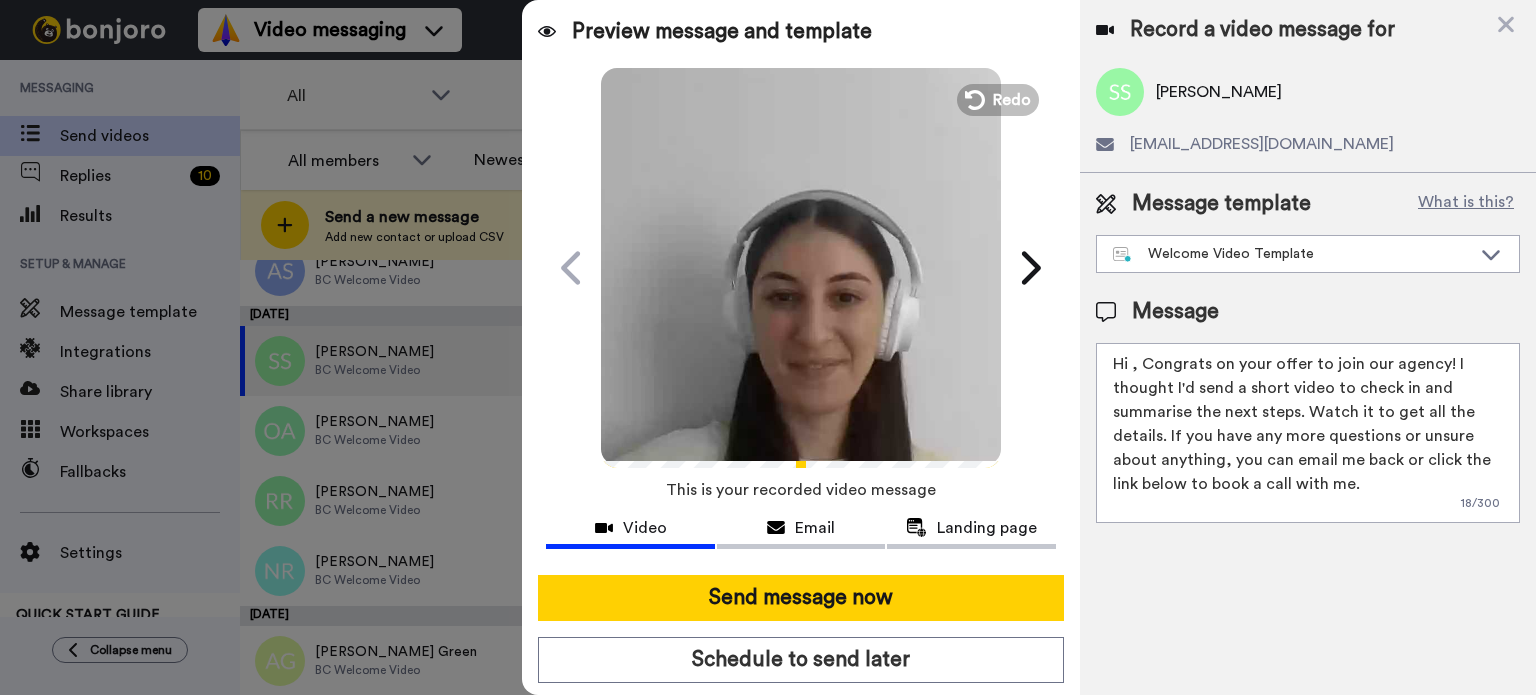 paste on "Sushmita" 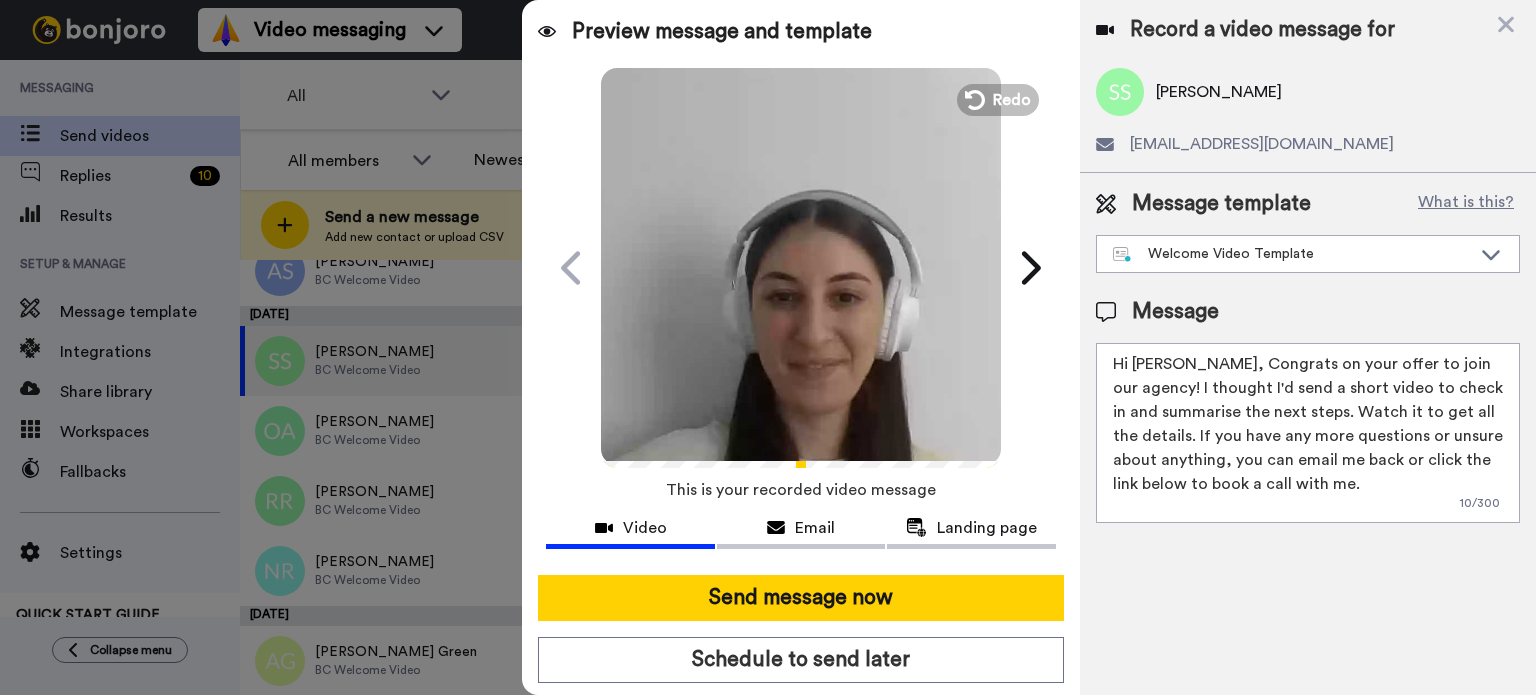 click on "Hi [PERSON_NAME], Congrats on your offer to join our agency! I thought I'd send a short video to check in and summarise the next steps. Watch it to get all the details. If you have any more questions or unsure about anything, you can email me back or click the link below to book a call with me." at bounding box center (1308, 433) 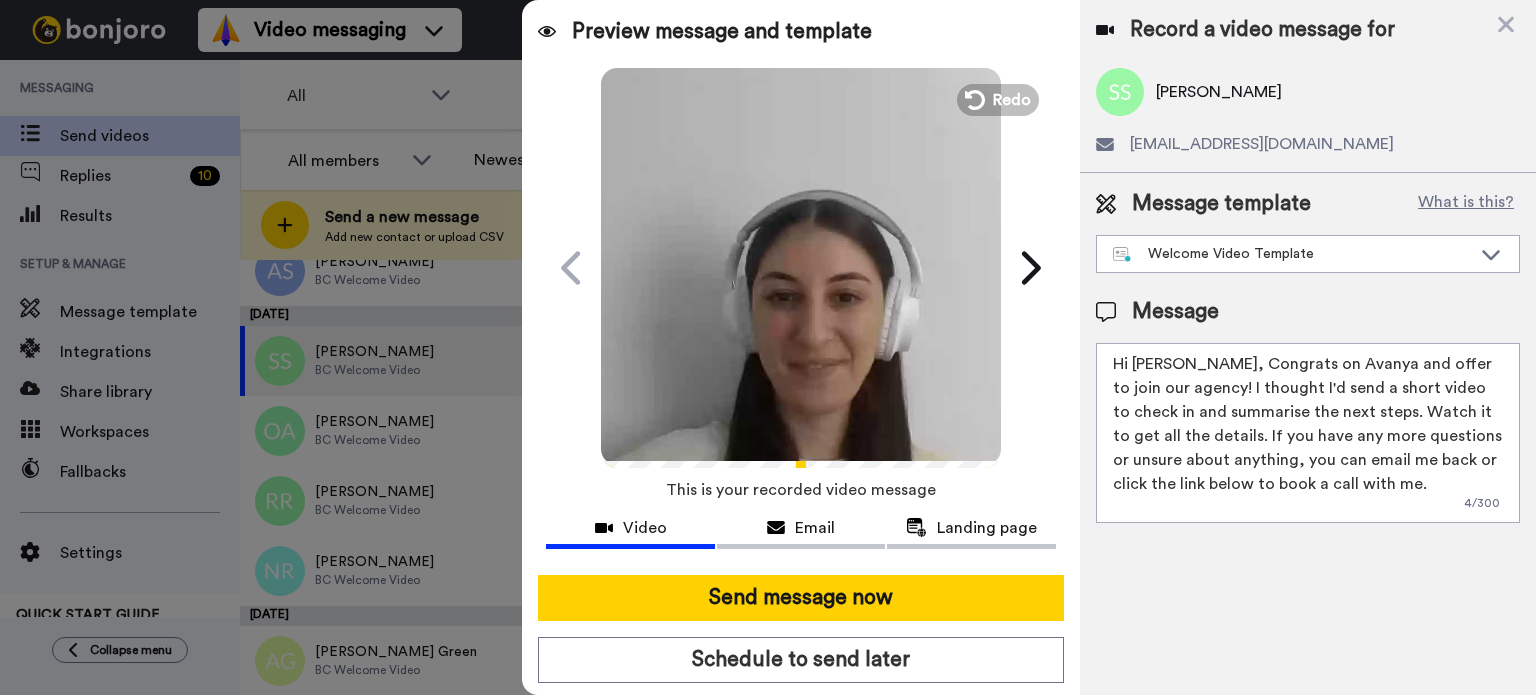 click on "Hi [PERSON_NAME], Congrats on Avanya and offer to join our agency! I thought I'd send a short video to check in and summarise the next steps. Watch it to get all the details. If you have any more questions or unsure about anything, you can email me back or click the link below to book a call with me." at bounding box center [1308, 433] 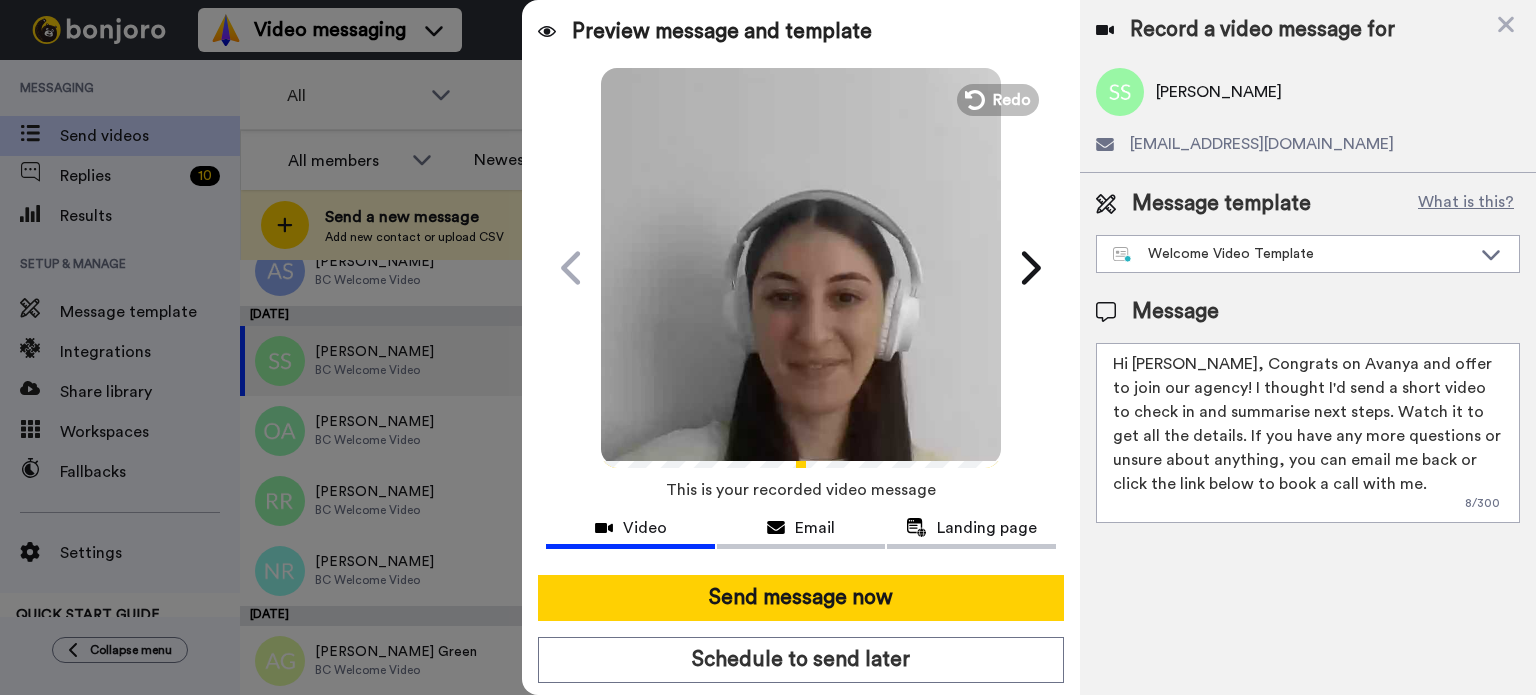 click on "Hi [PERSON_NAME], Congrats on Avanya and offer to join our agency! I thought I'd send a short video to check in and summarise next steps. Watch it to get all the details. If you have any more questions or unsure about anything, you can email me back or click the link below to book a call with me." at bounding box center [1308, 433] 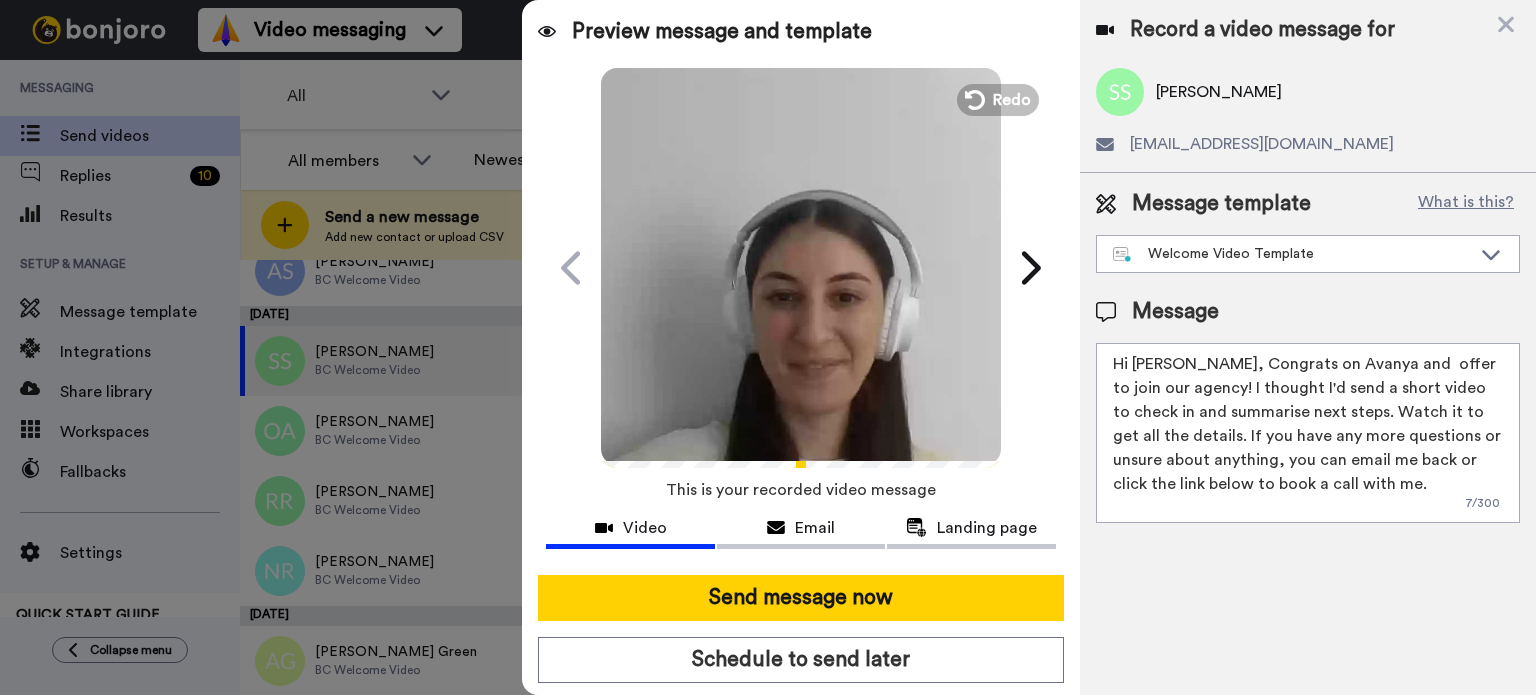 paste on "Shanaya" 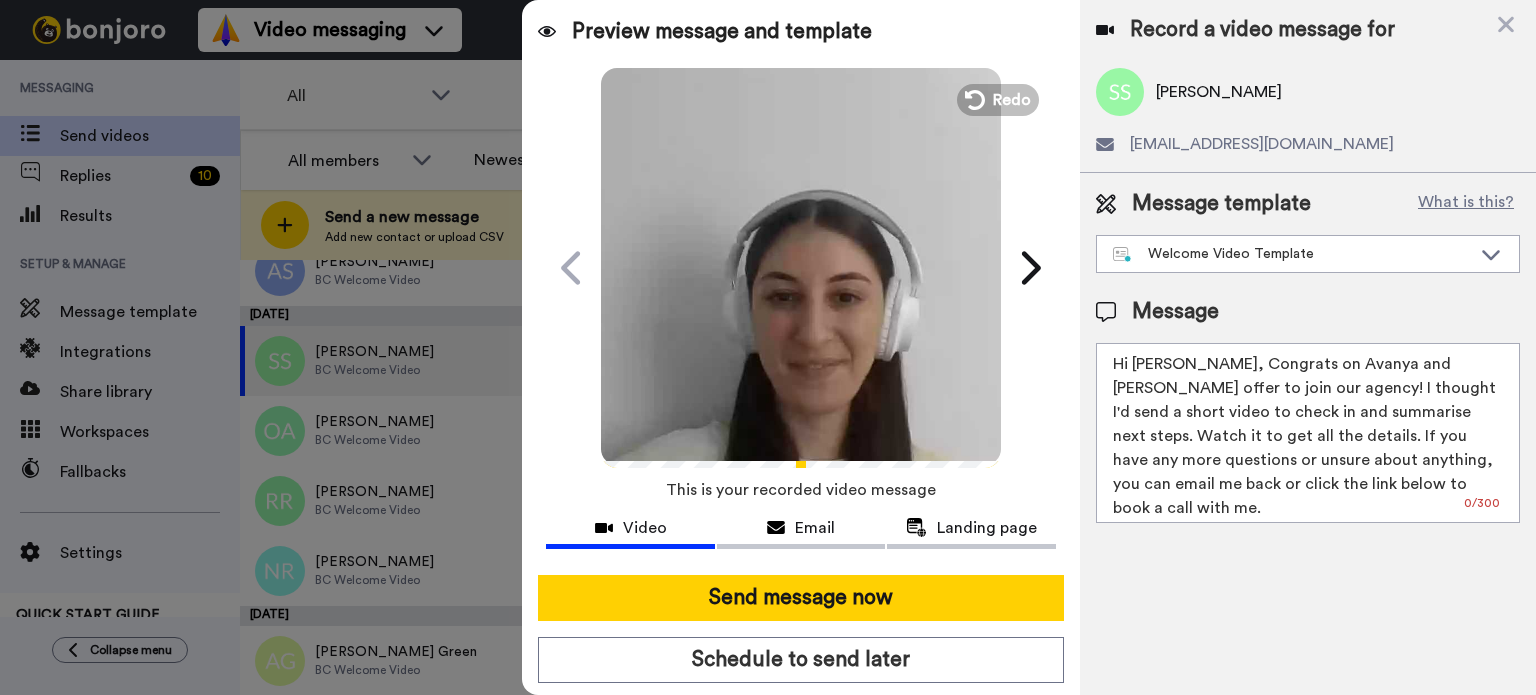 click on "Hi [PERSON_NAME], Congrats on Avanya and [PERSON_NAME] offer to join our agency! I thought I'd send a short video to check in and summarise next steps. Watch it to get all the details. If you have any more questions or unsure about anything, you can email me back or click the link below to book a call with me." at bounding box center [1308, 433] 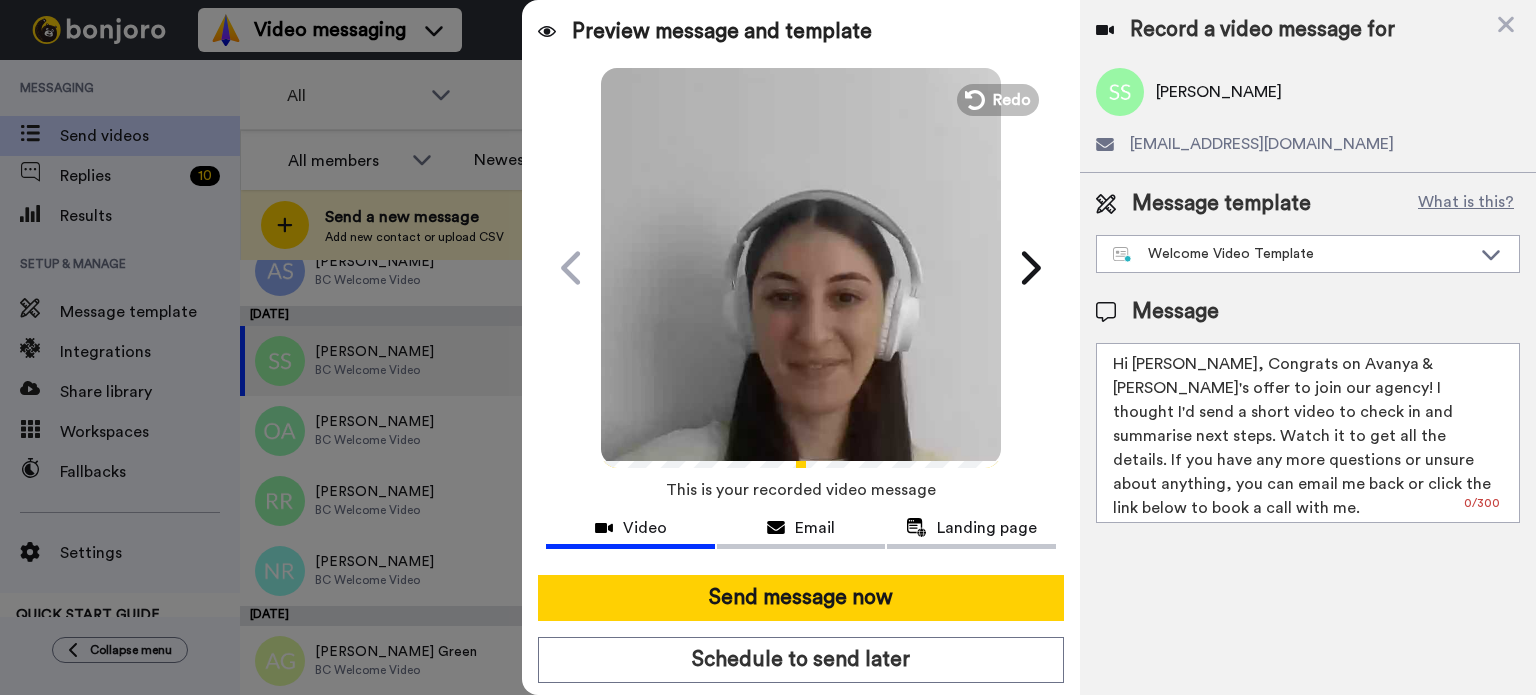 type on "Hi [PERSON_NAME], Congrats on Avanya & [PERSON_NAME]'s offer to join our agency! I thought I'd send a short video to check in and summarise next steps. Watch it to get all the details. If you have any more questions or unsure about anything, you can email me back or click the link below to book a call with me." 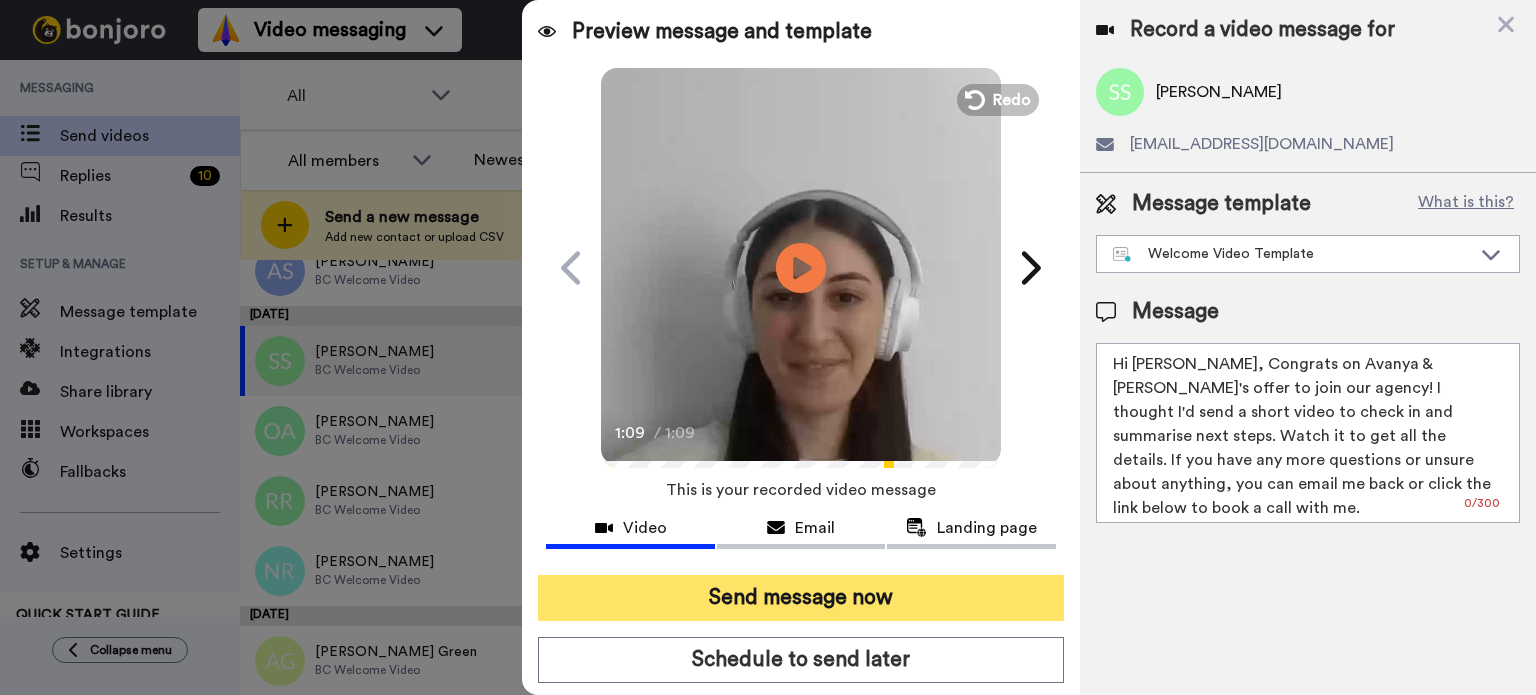 click on "Send message now" at bounding box center (801, 598) 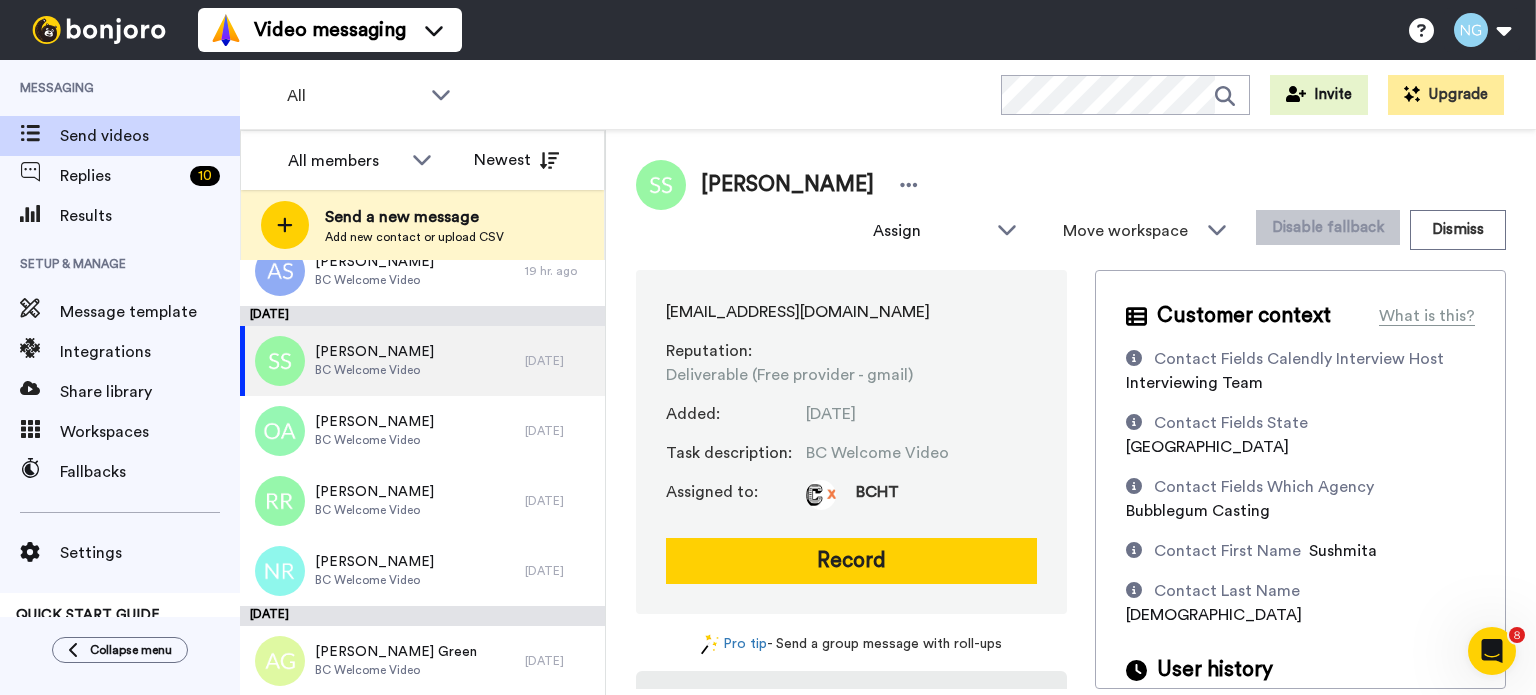 scroll, scrollTop: 0, scrollLeft: 0, axis: both 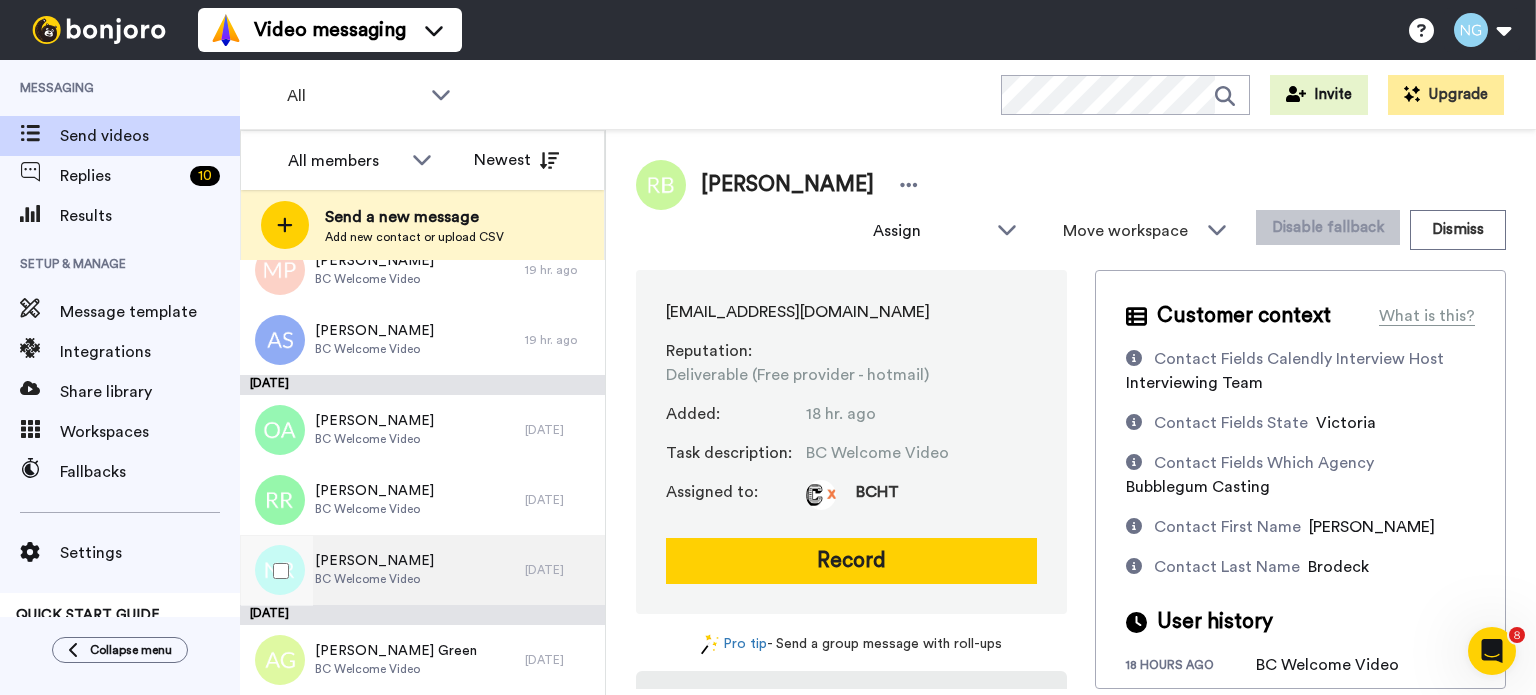 click on "[PERSON_NAME]" at bounding box center (374, 561) 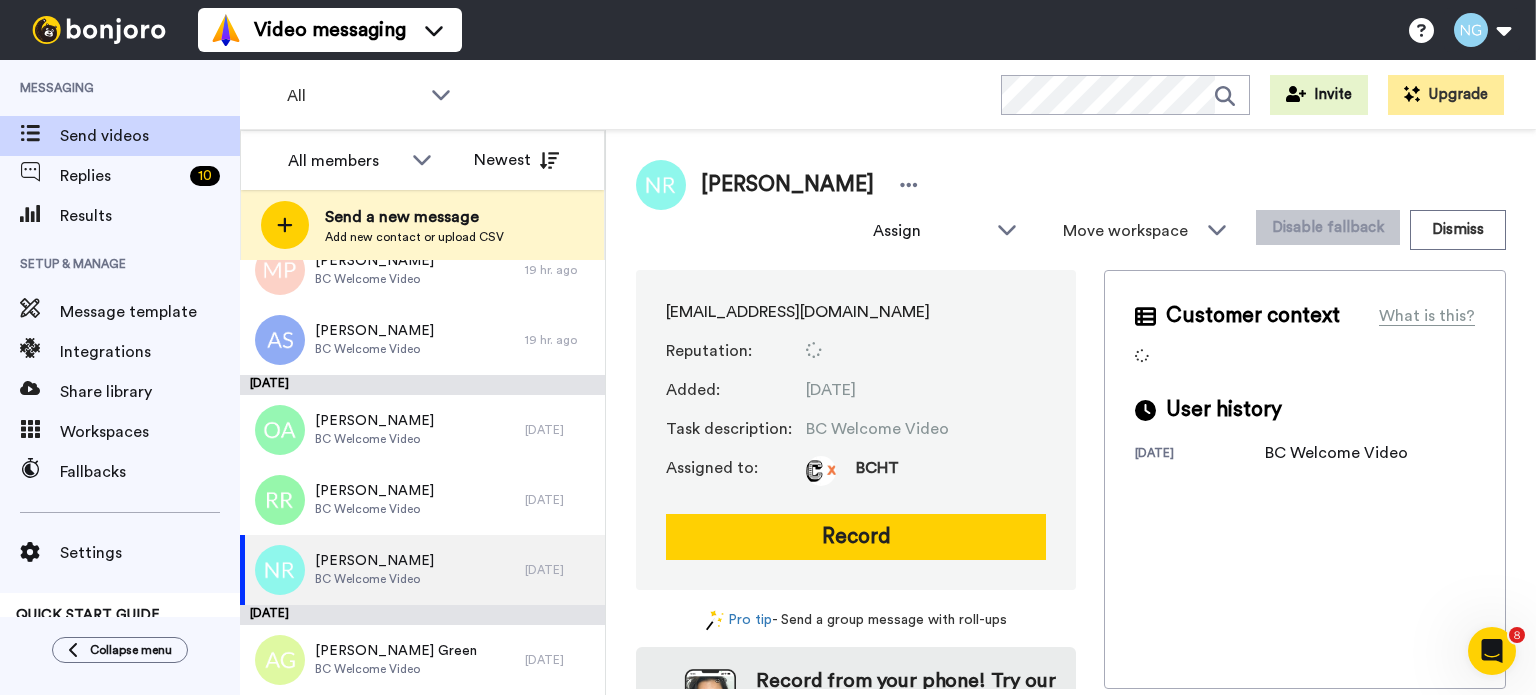 scroll, scrollTop: 69, scrollLeft: 0, axis: vertical 